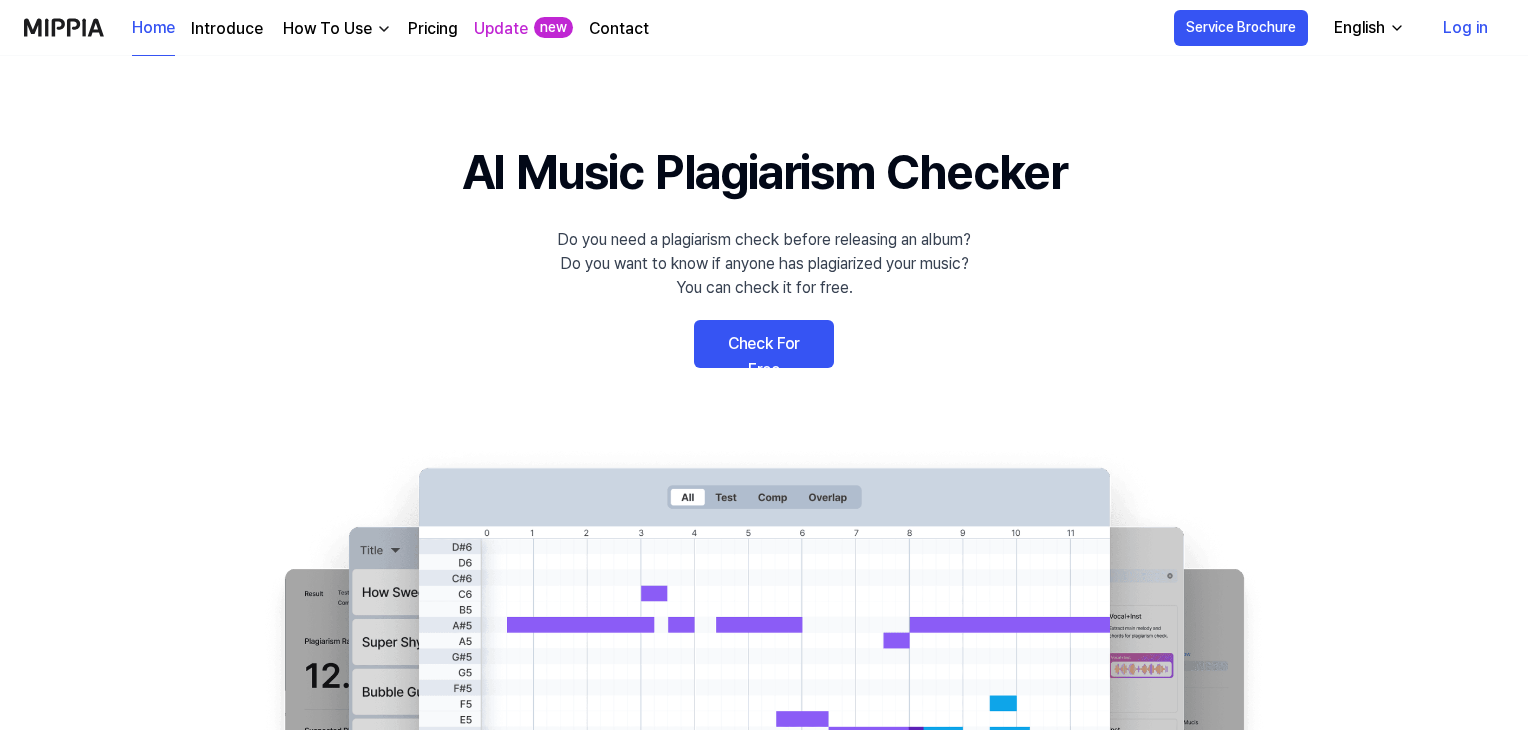 scroll, scrollTop: 0, scrollLeft: 0, axis: both 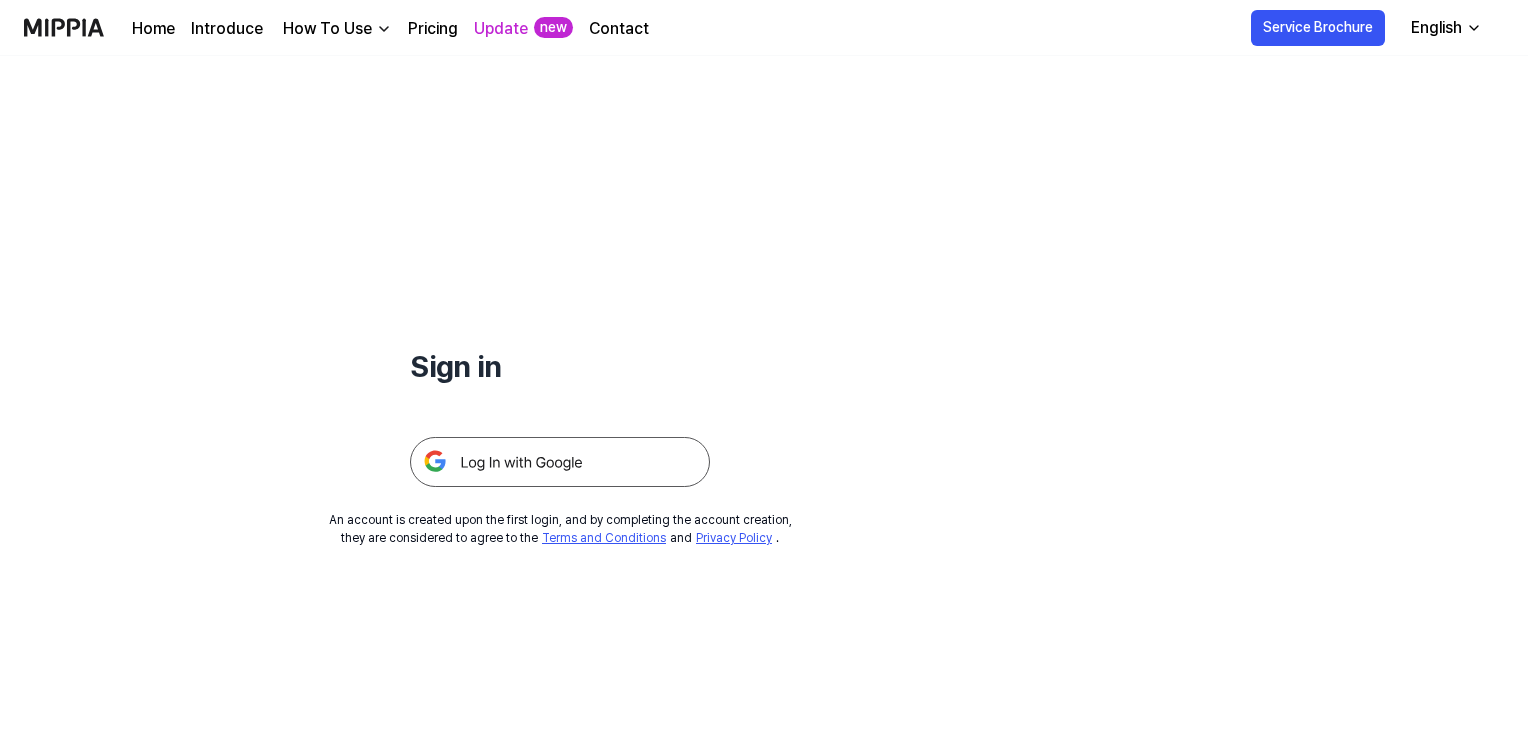 click at bounding box center [560, 462] 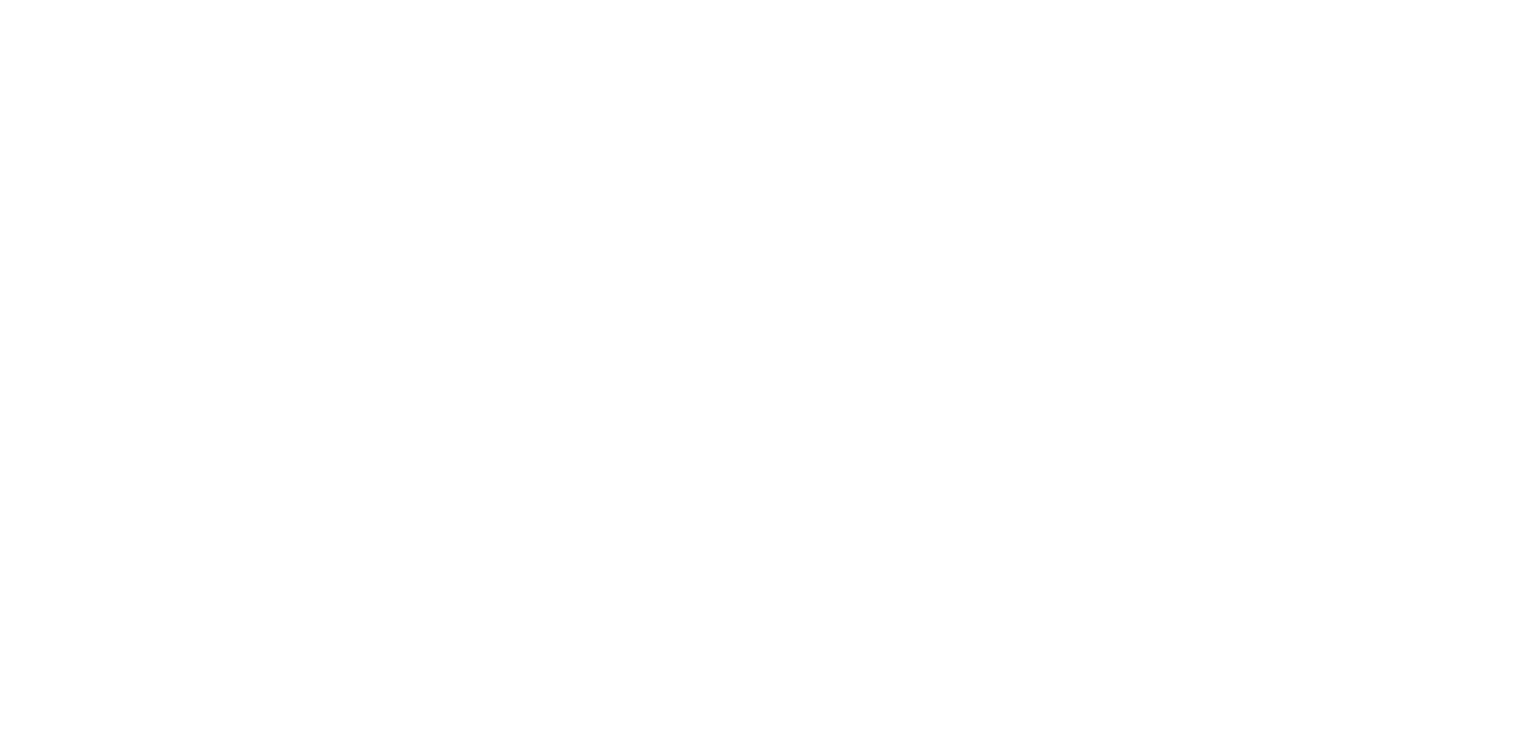 scroll, scrollTop: 0, scrollLeft: 0, axis: both 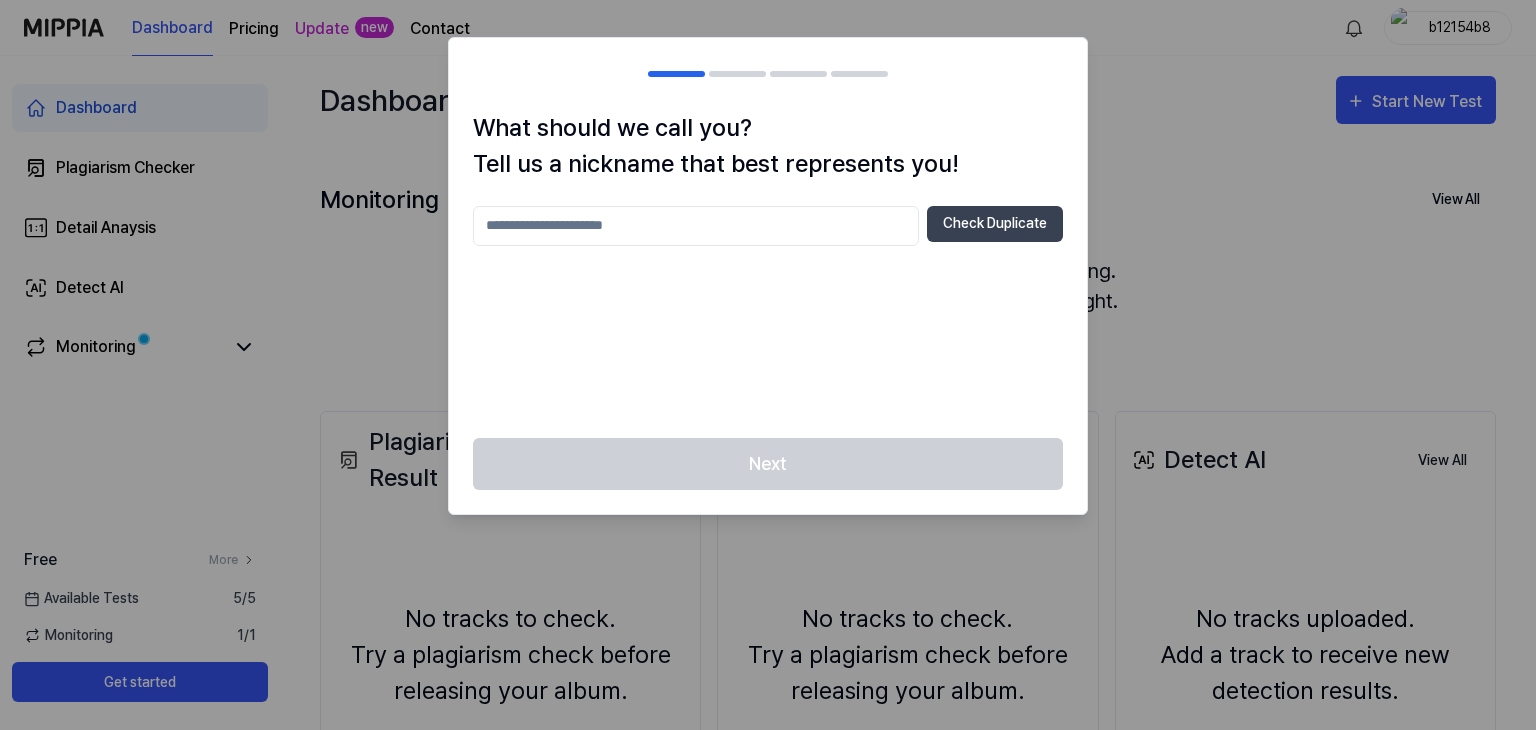 click at bounding box center [696, 226] 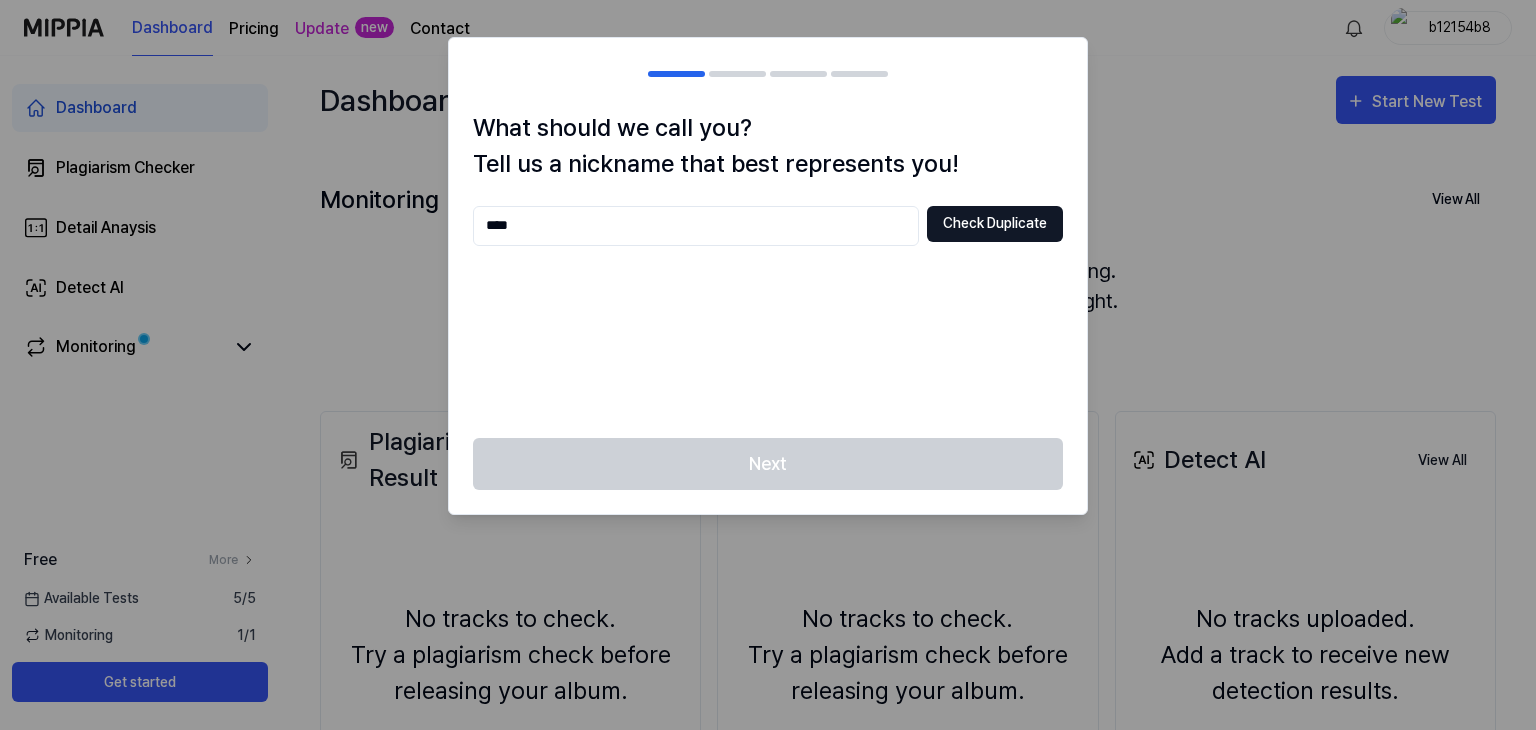 type on "****" 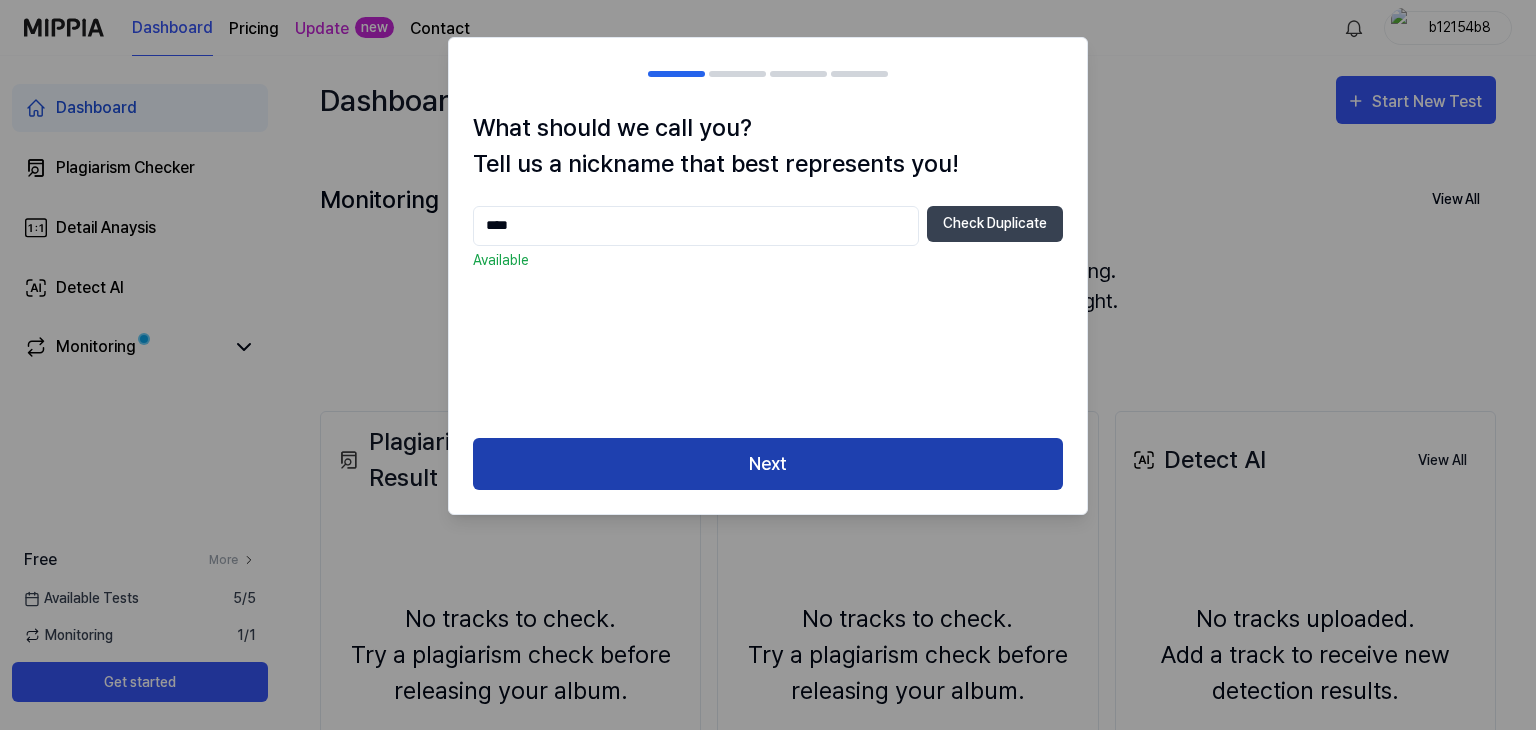 click on "Next" at bounding box center [768, 464] 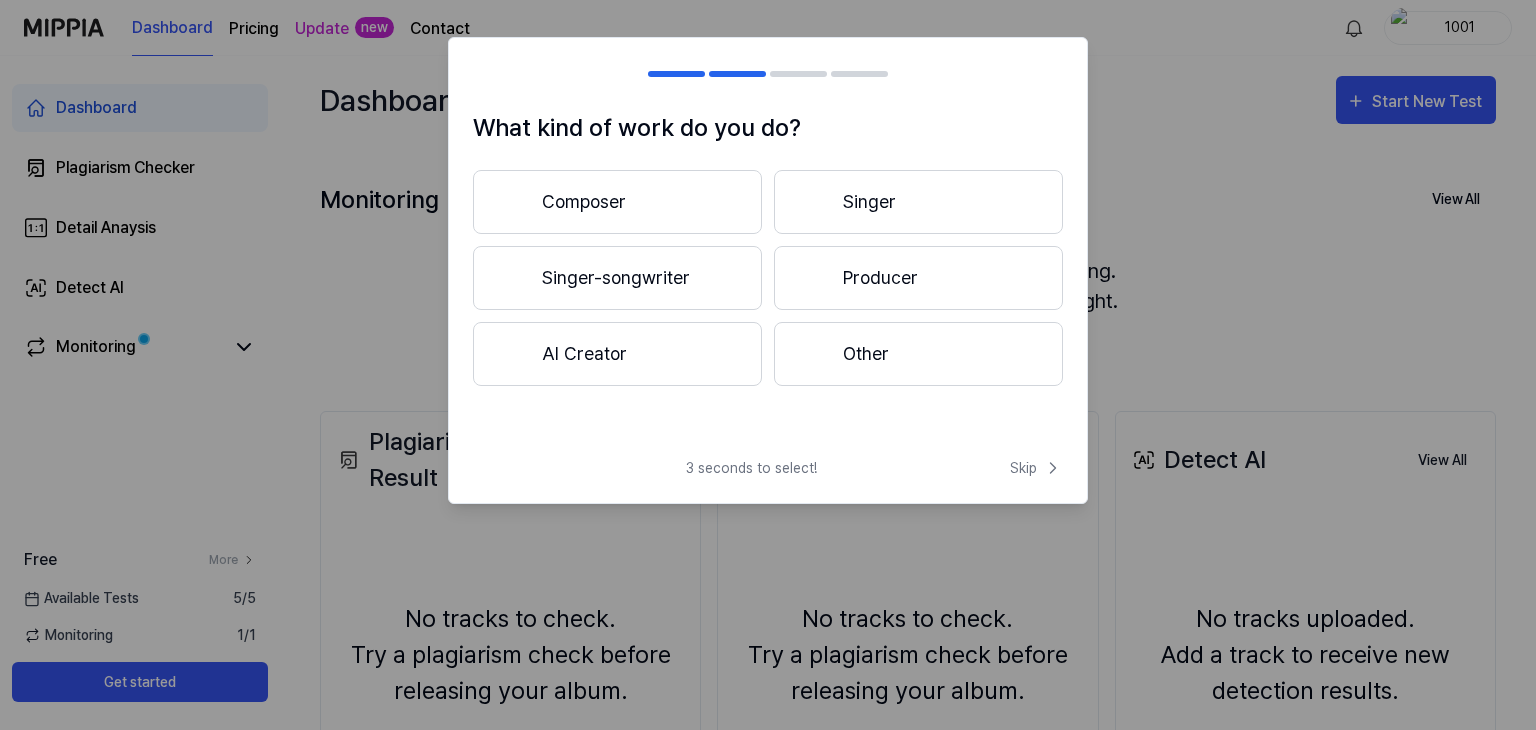 click on "Composer" at bounding box center (617, 202) 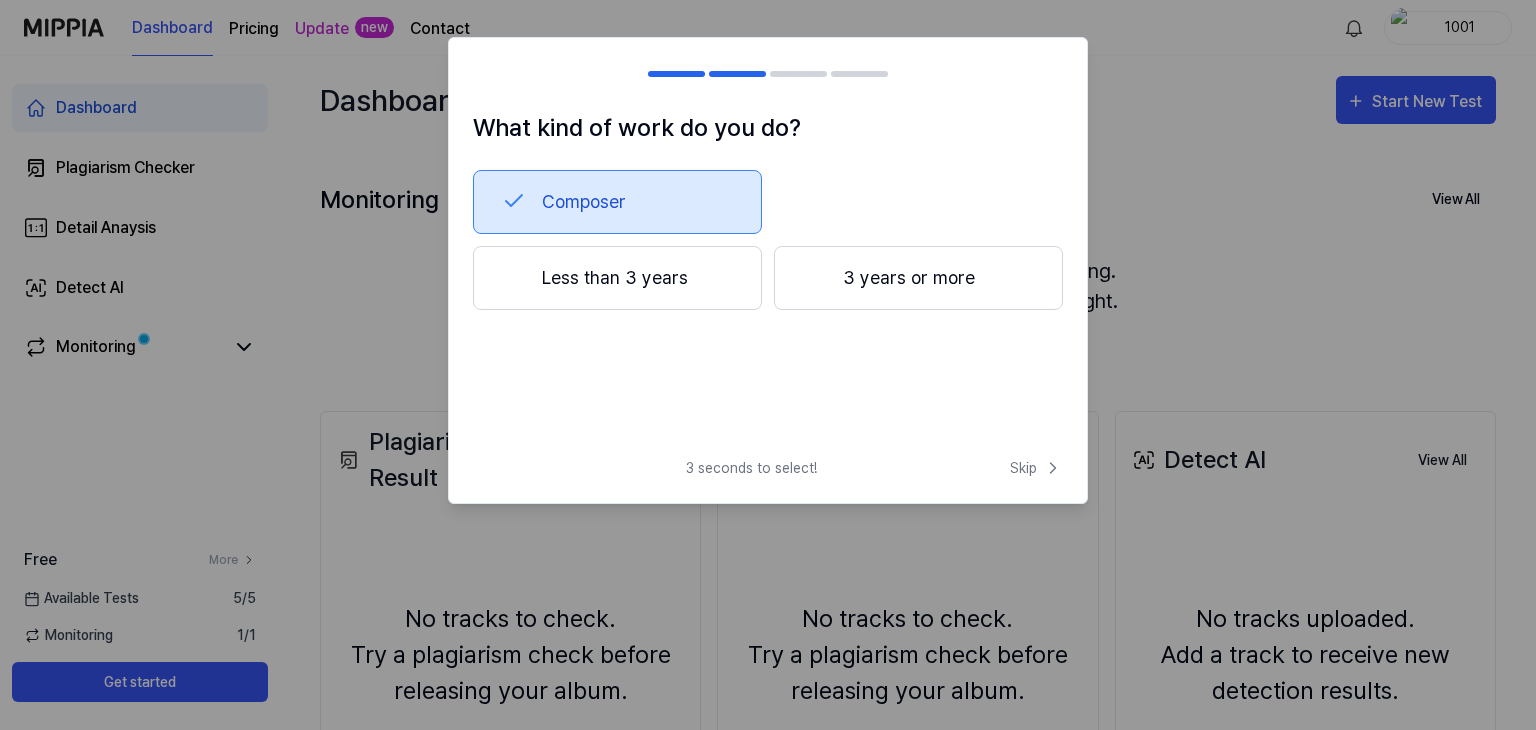 click on "Less than 3 years" at bounding box center (617, 278) 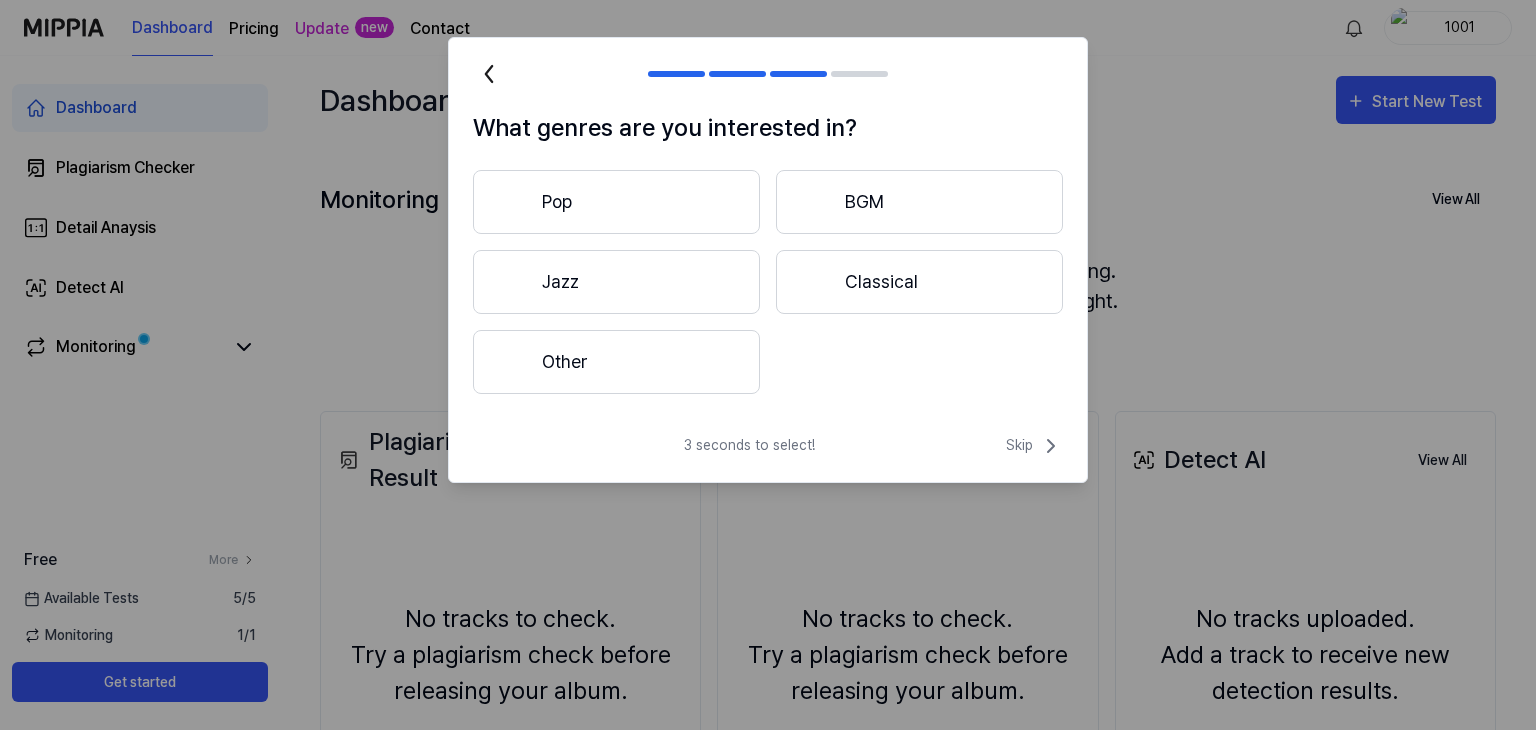 click on "Pop" at bounding box center [616, 202] 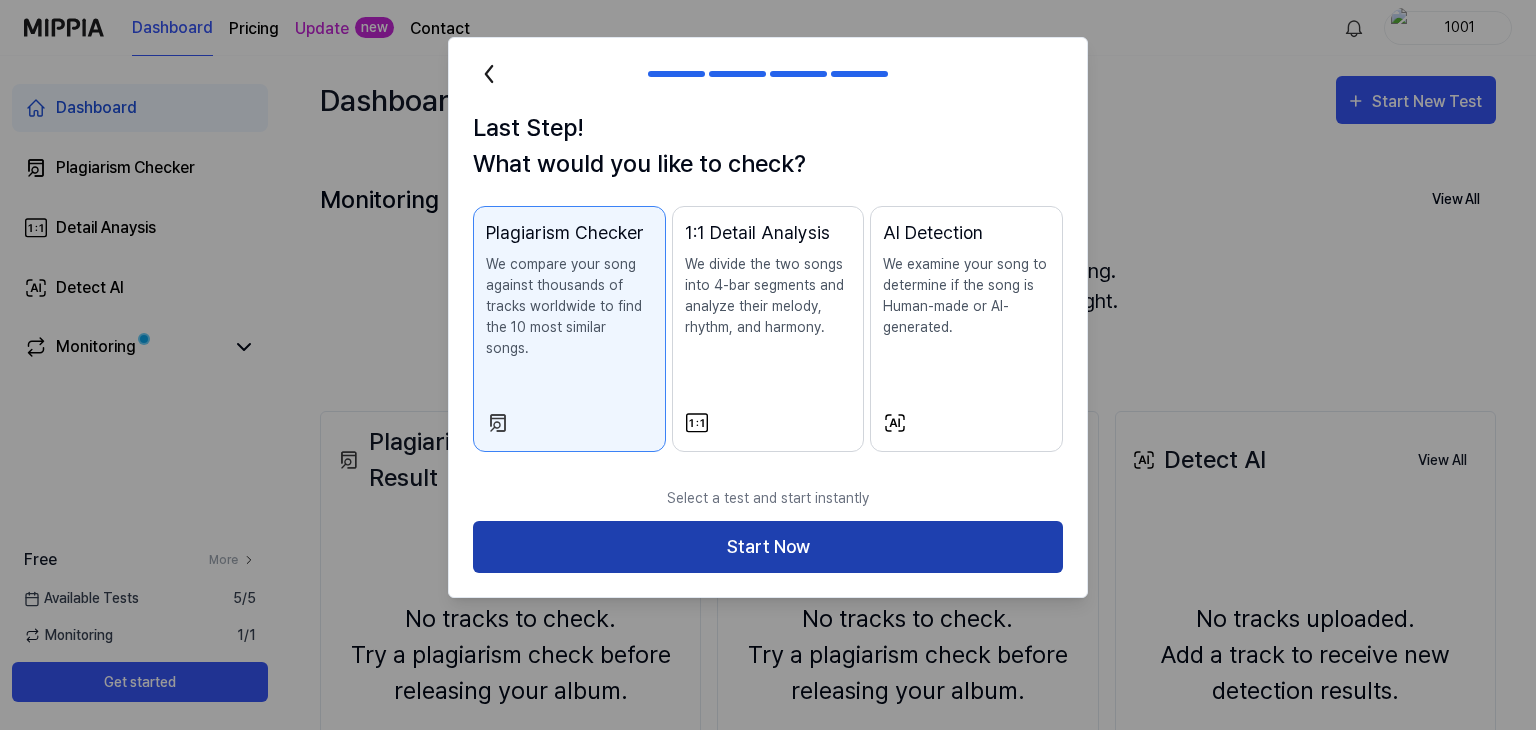 click on "Start Now" at bounding box center (768, 547) 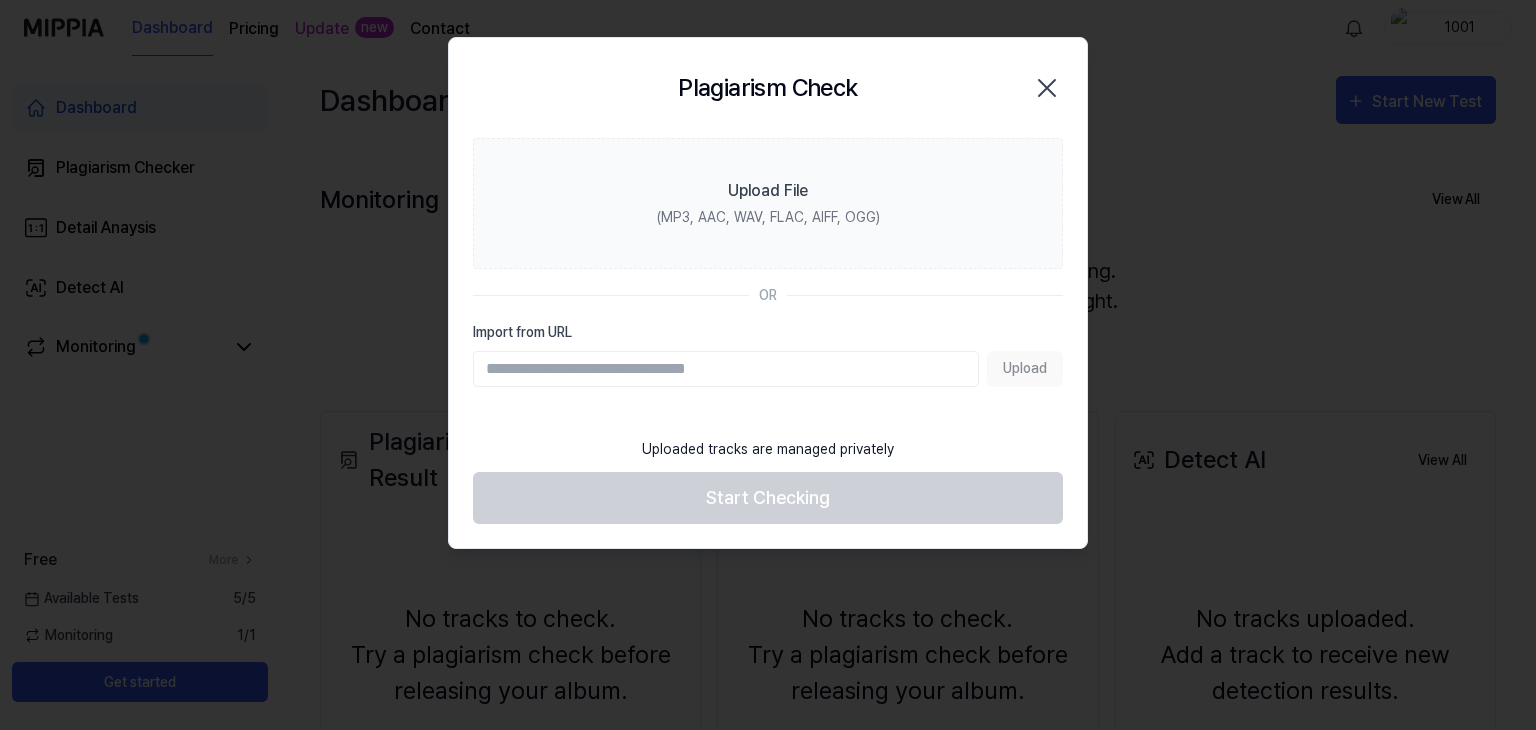 click on "Upload" at bounding box center [768, 369] 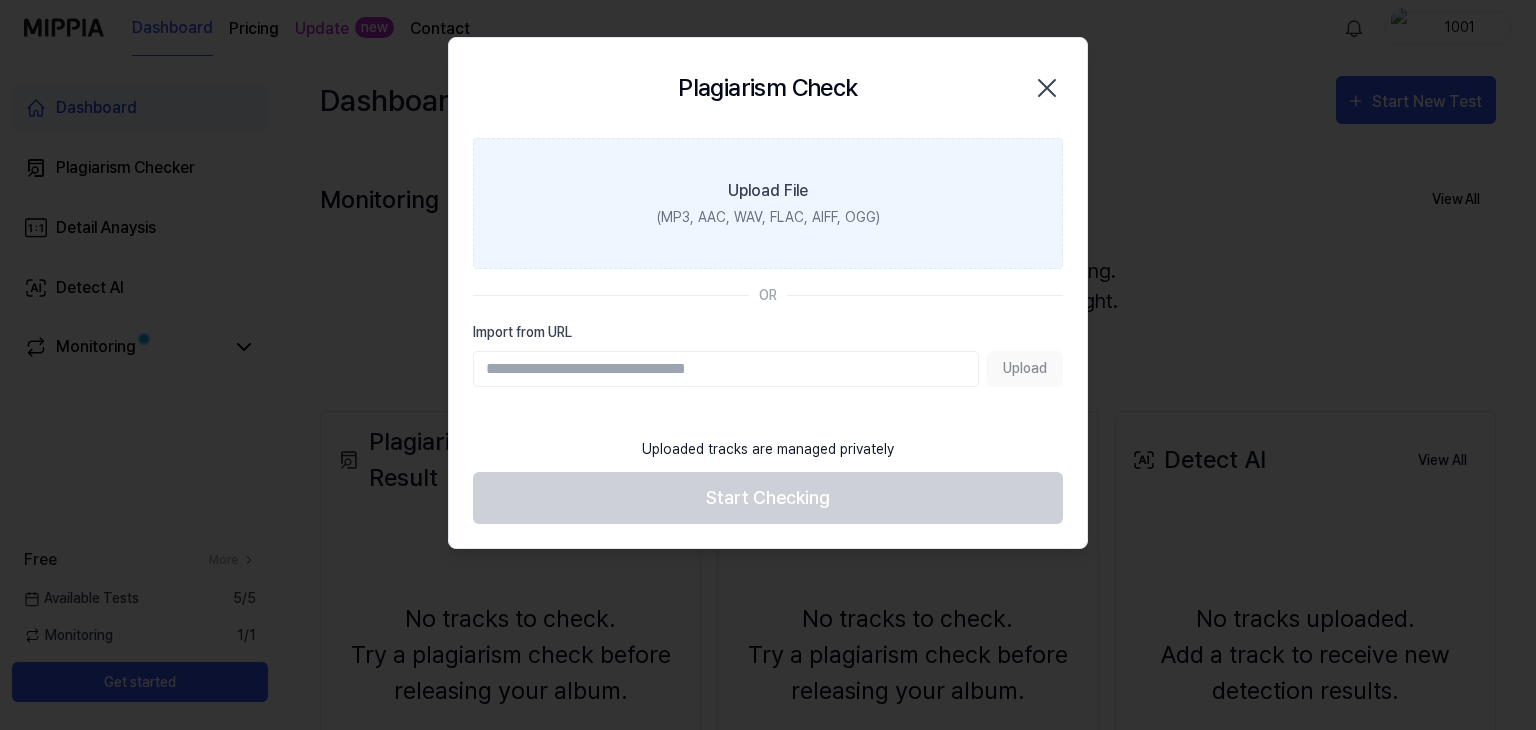 click on "(MP3, AAC, WAV, FLAC, AIFF, OGG)" at bounding box center (768, 217) 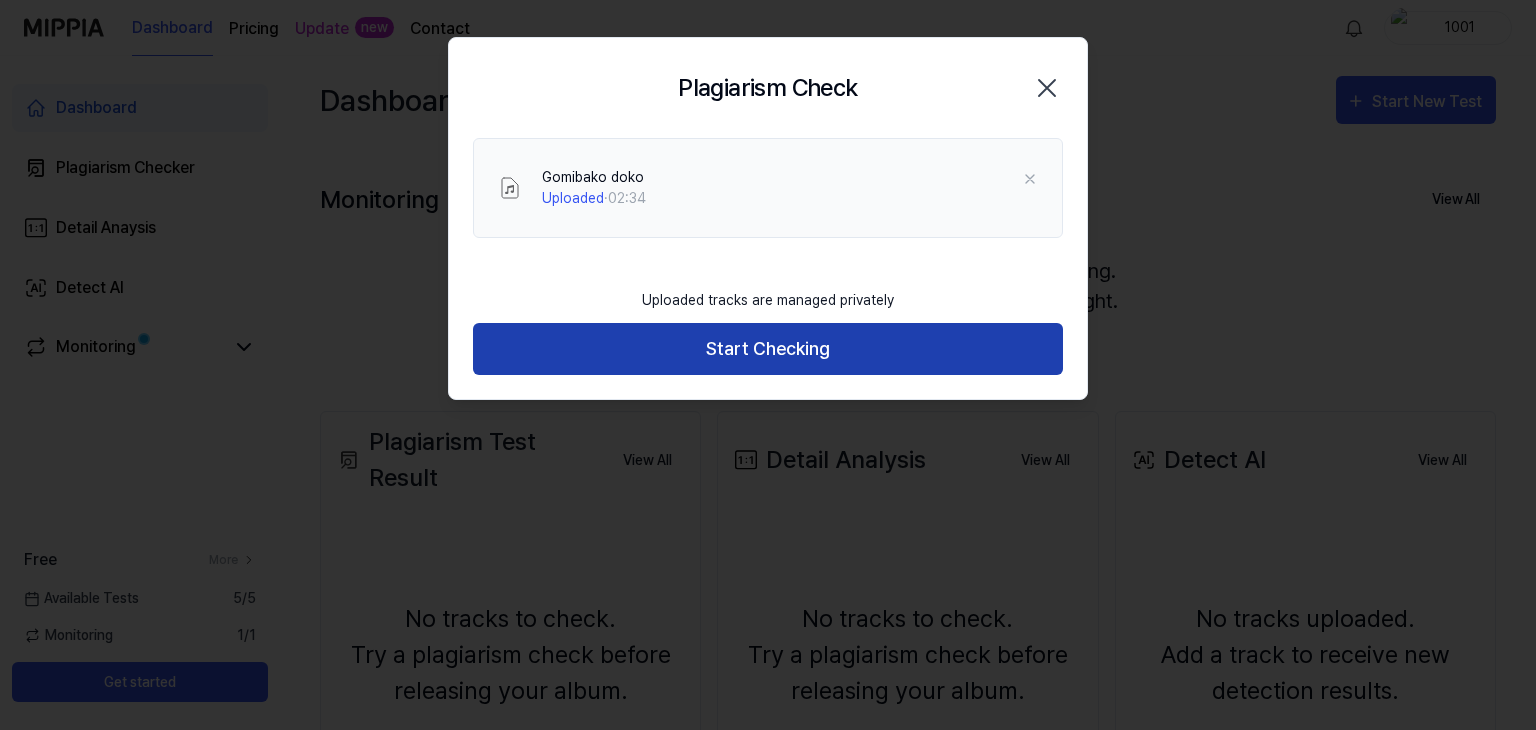 click on "Start Checking" at bounding box center [768, 349] 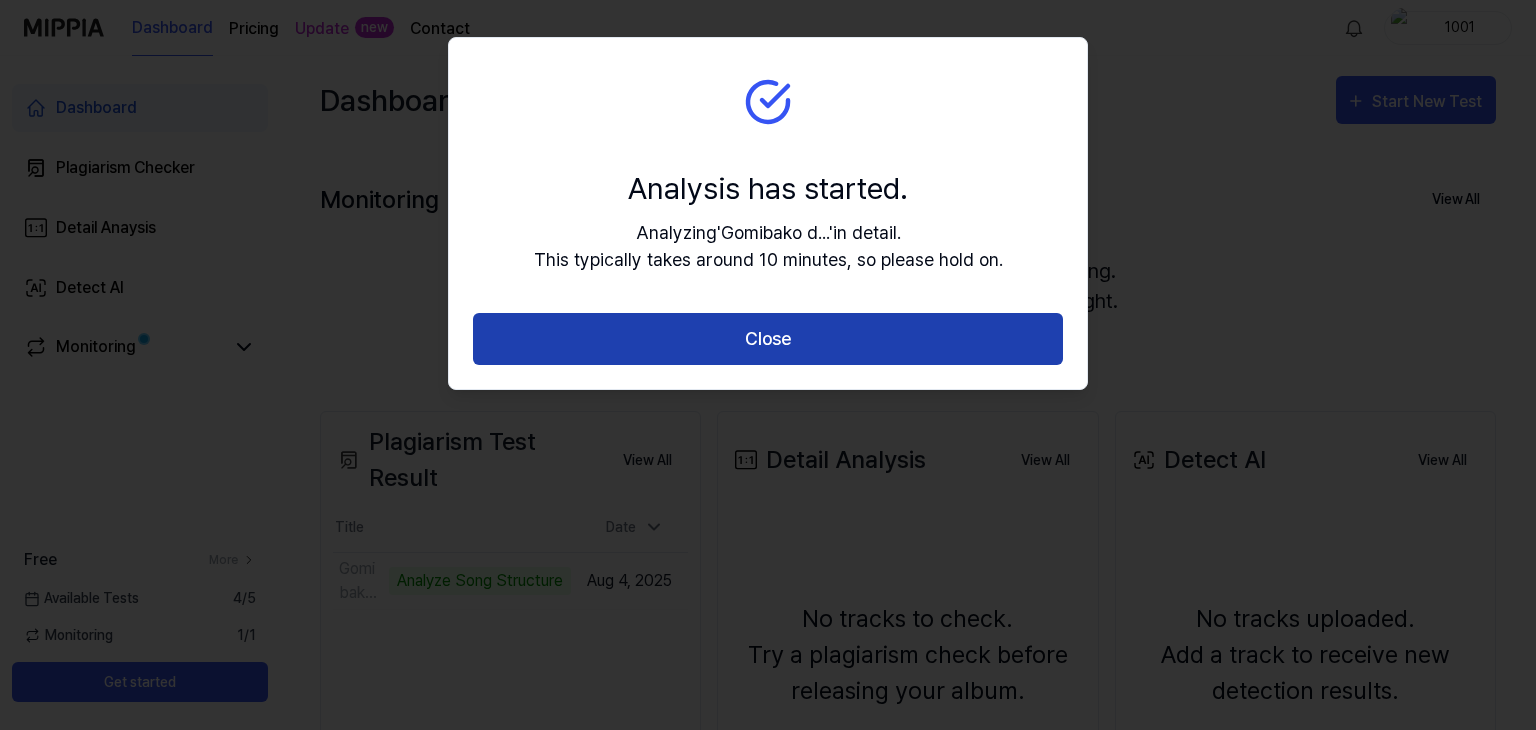 click on "Close" at bounding box center [768, 339] 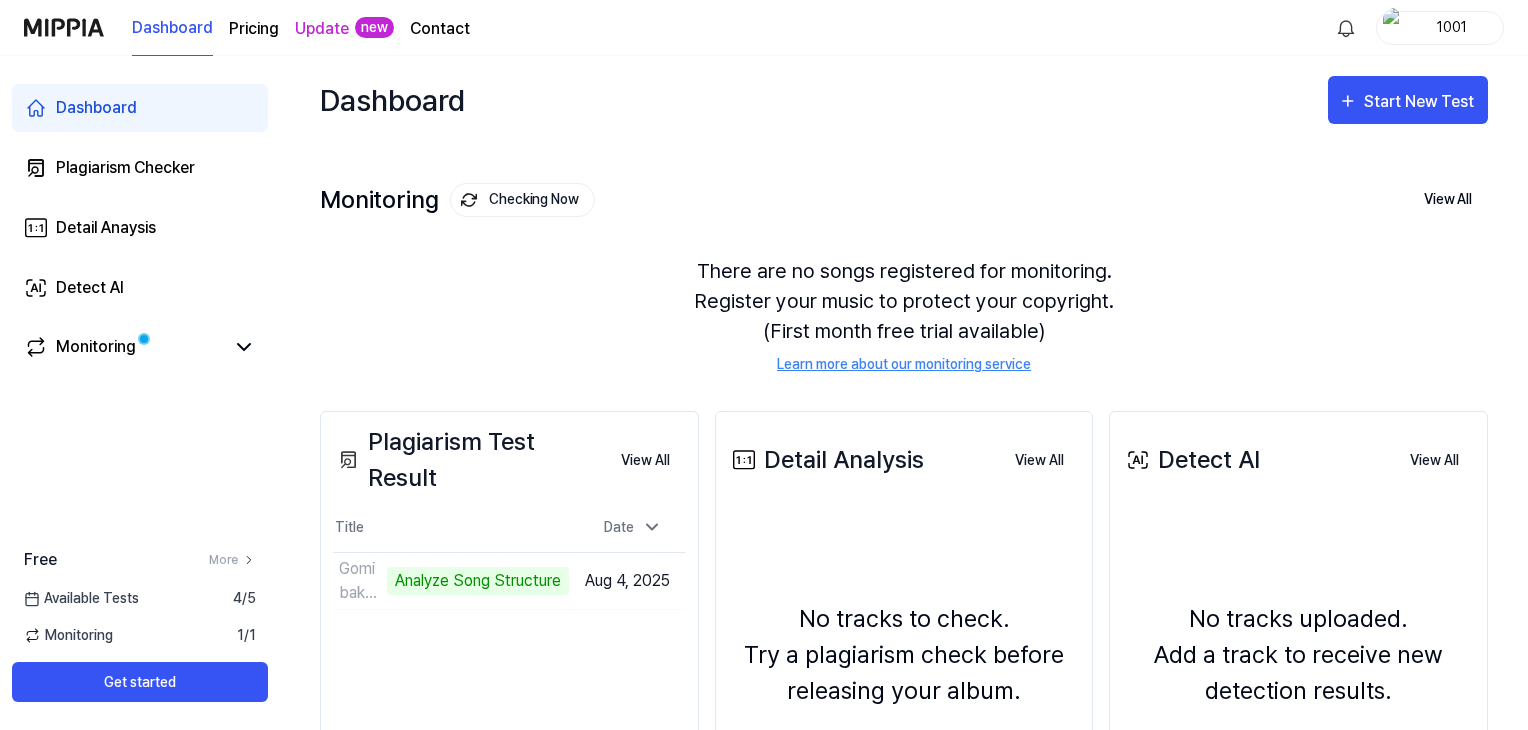 click on "1001" at bounding box center (1452, 27) 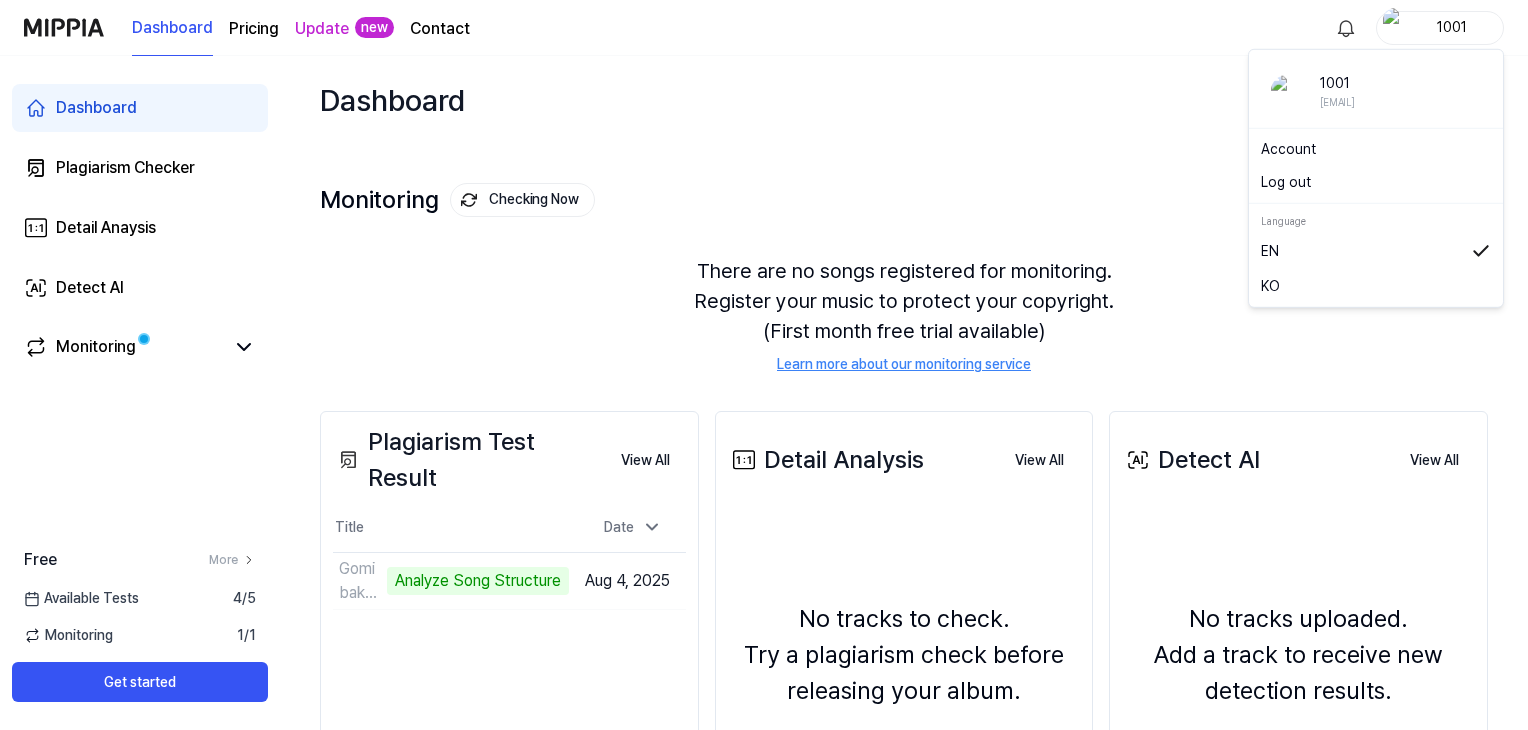 click on "Account" at bounding box center [1376, 149] 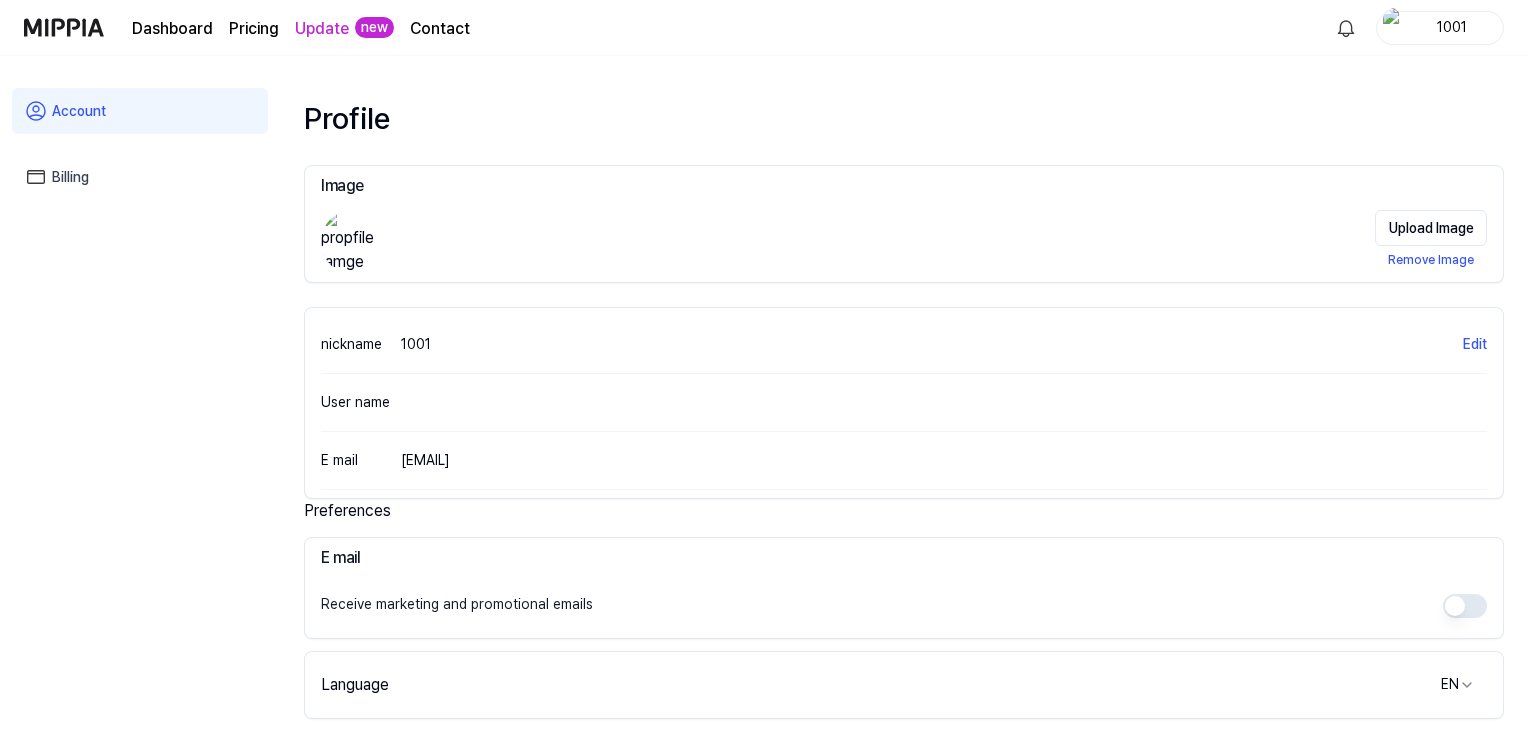 scroll, scrollTop: 0, scrollLeft: 0, axis: both 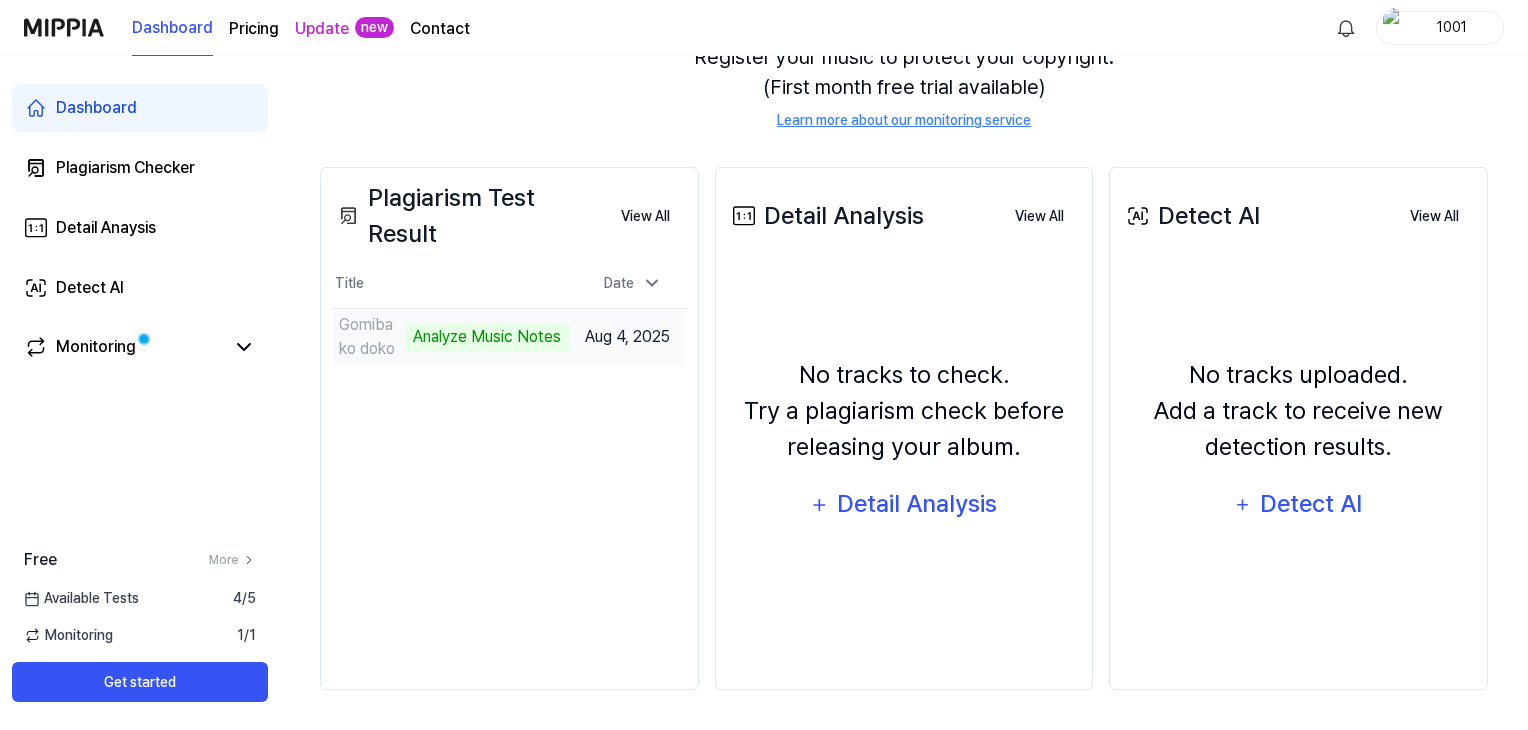click on "Analyze Music Notes" at bounding box center (487, 337) 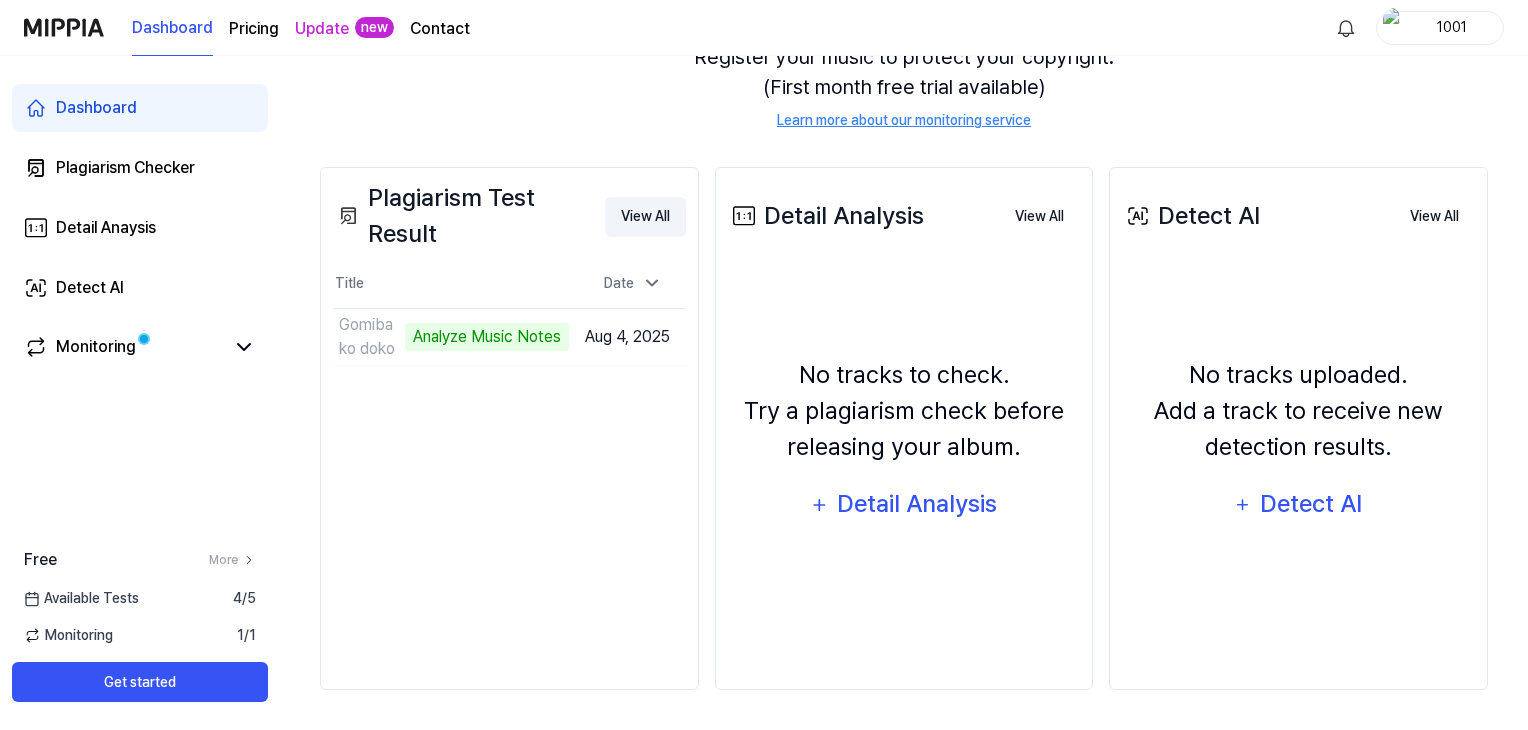 click on "View All" at bounding box center (645, 217) 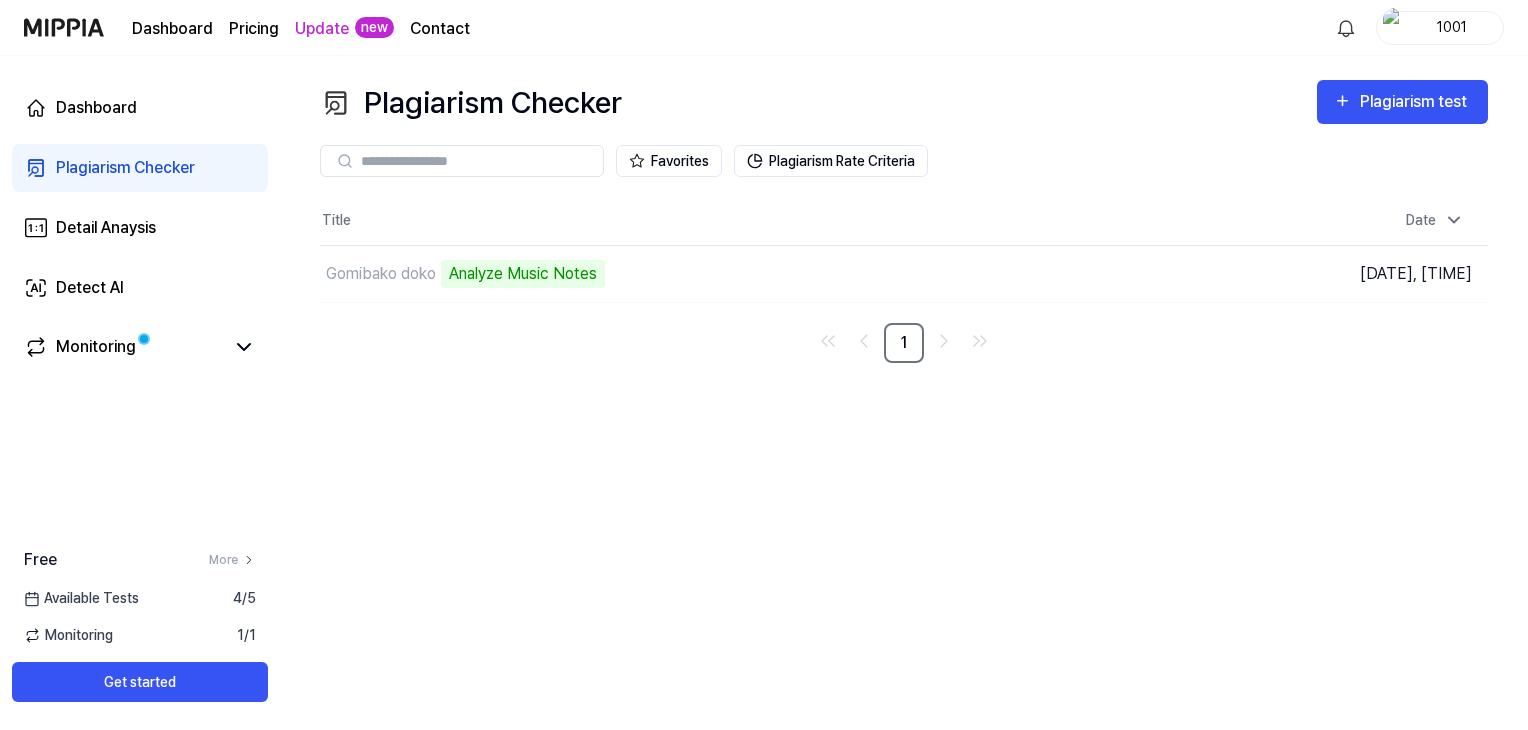 scroll, scrollTop: 0, scrollLeft: 0, axis: both 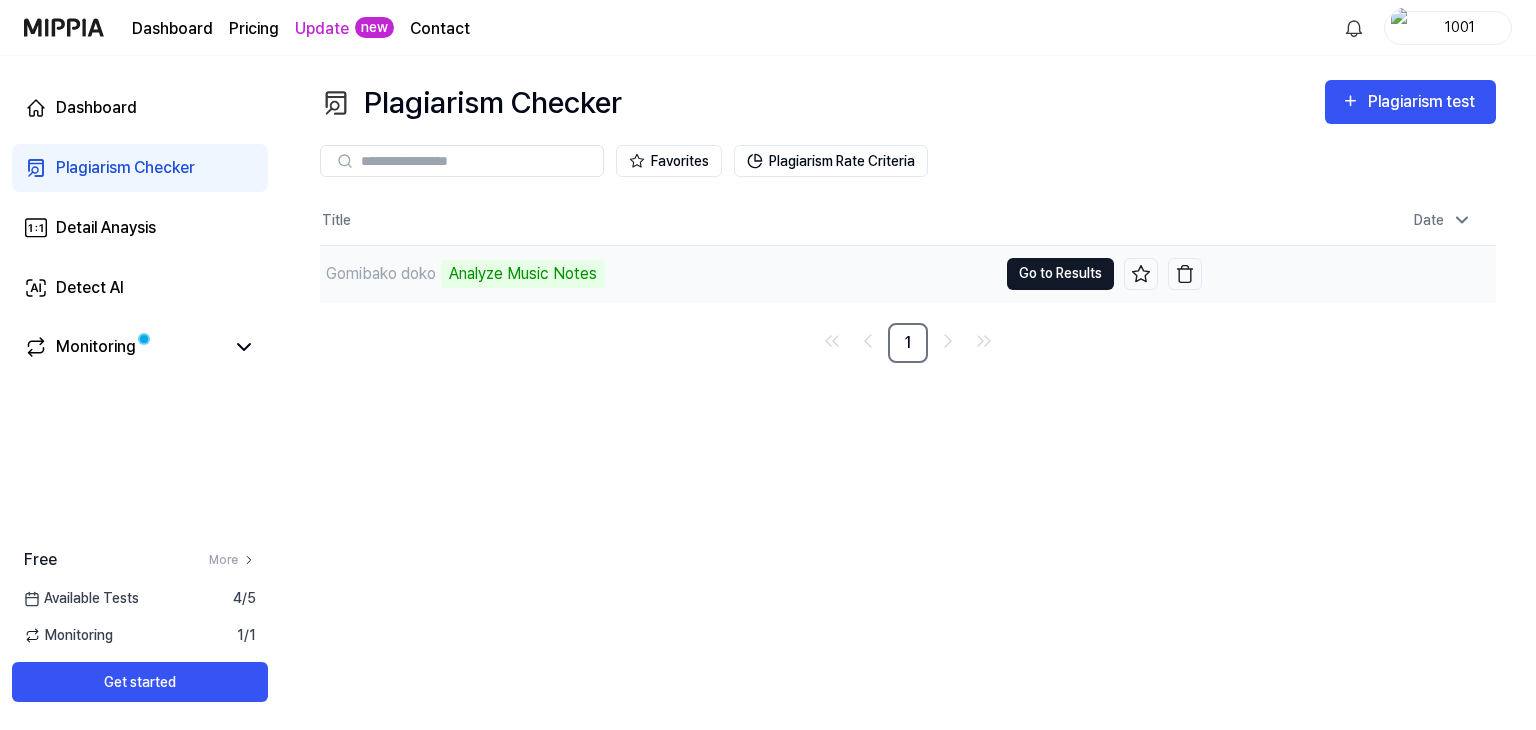 click on "Go to Results" at bounding box center (1060, 274) 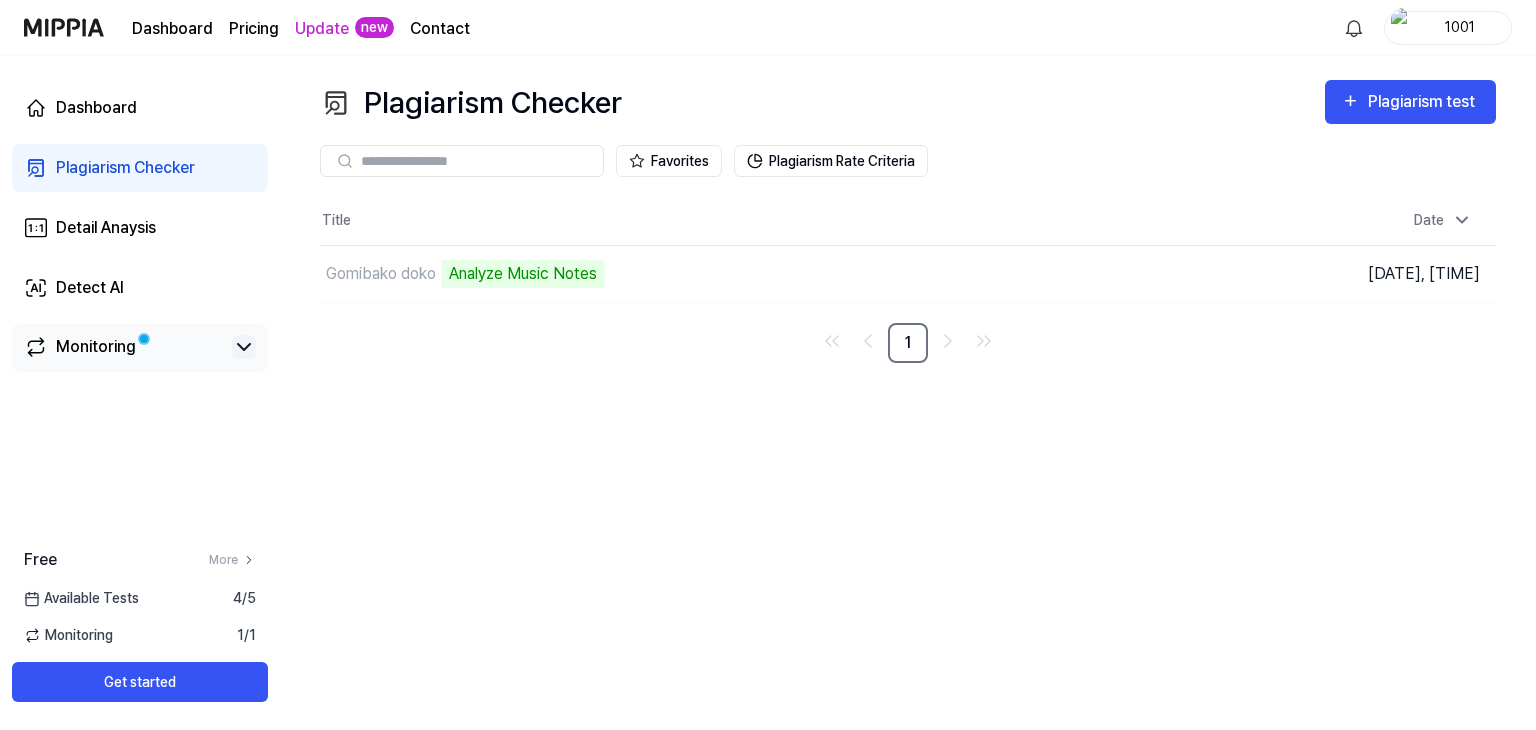 click 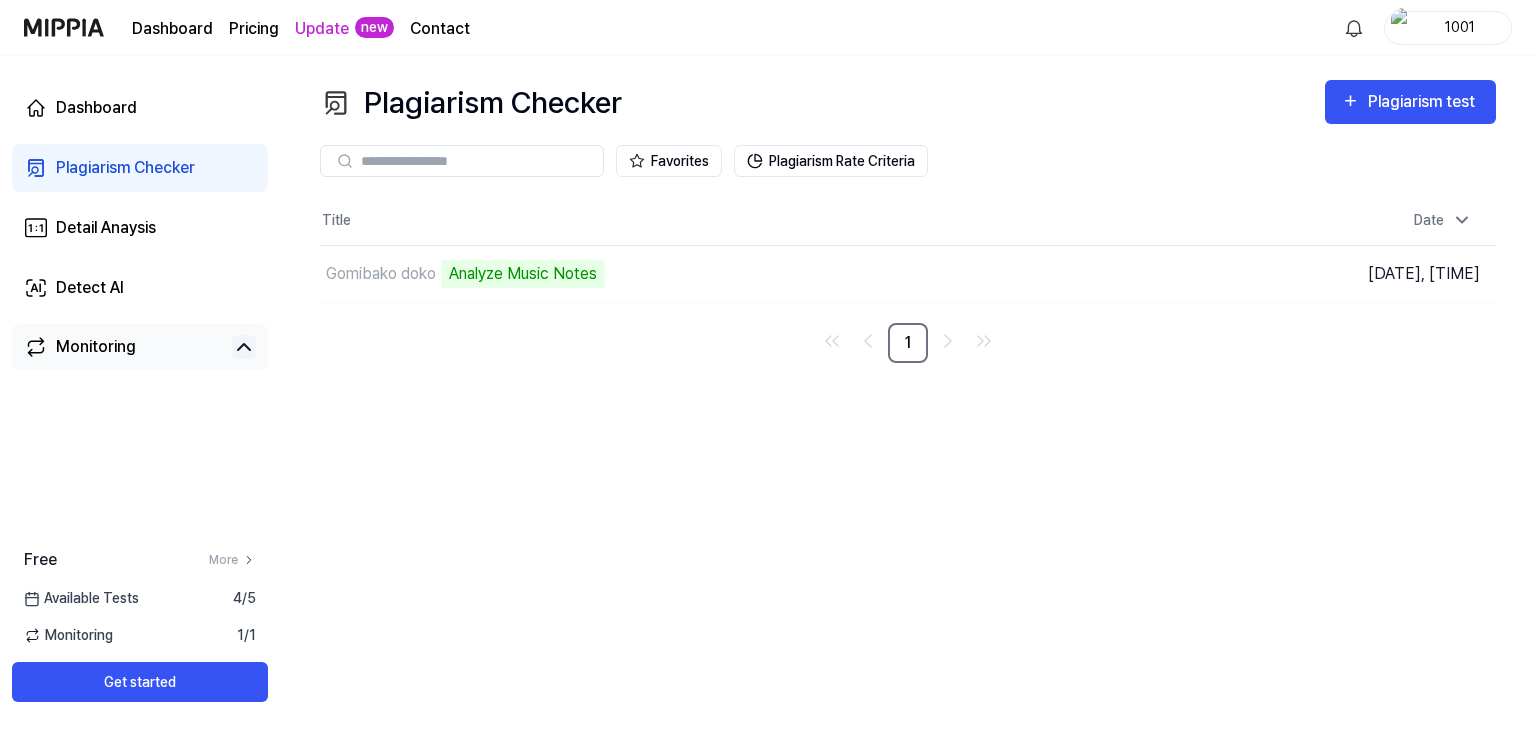 click 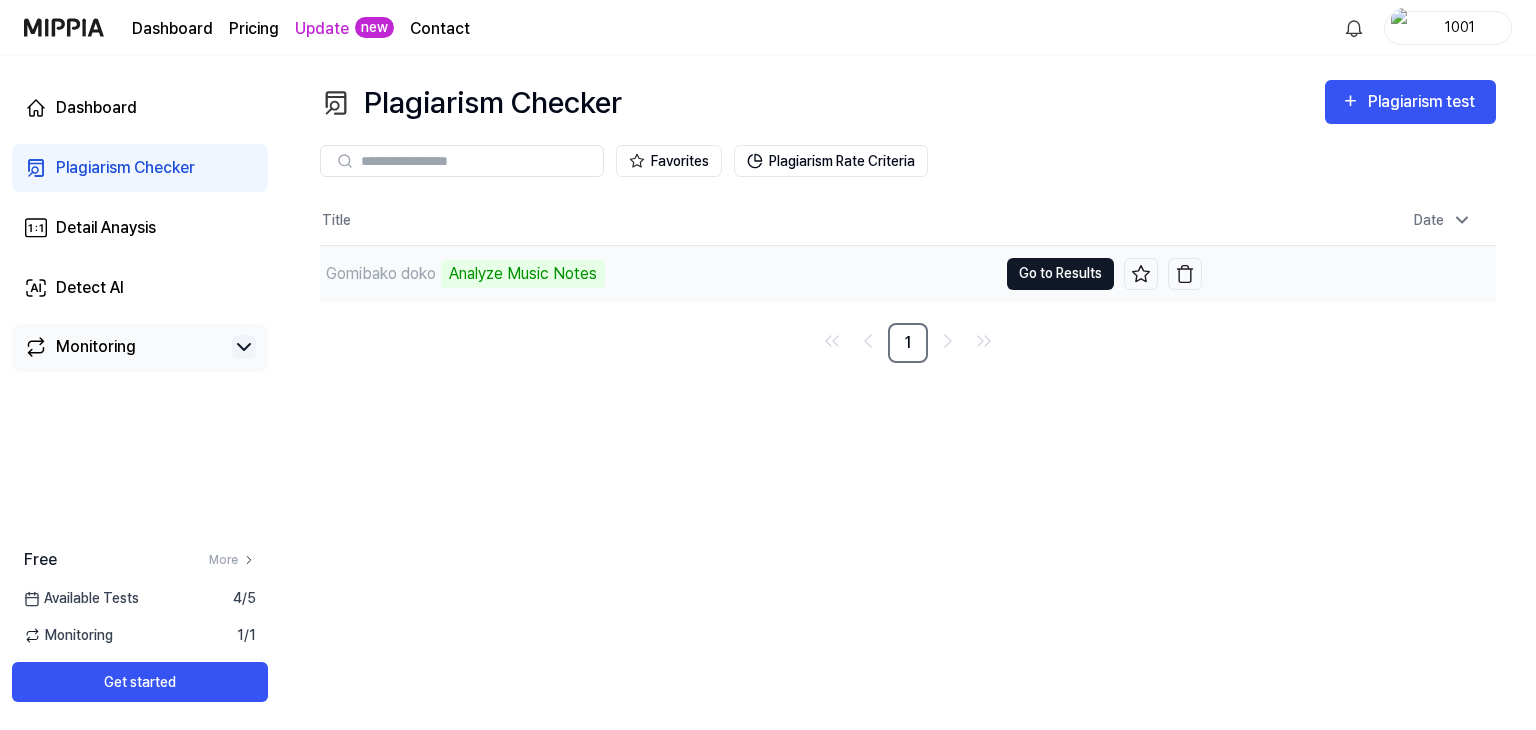 click on "Go to Results" at bounding box center [1060, 274] 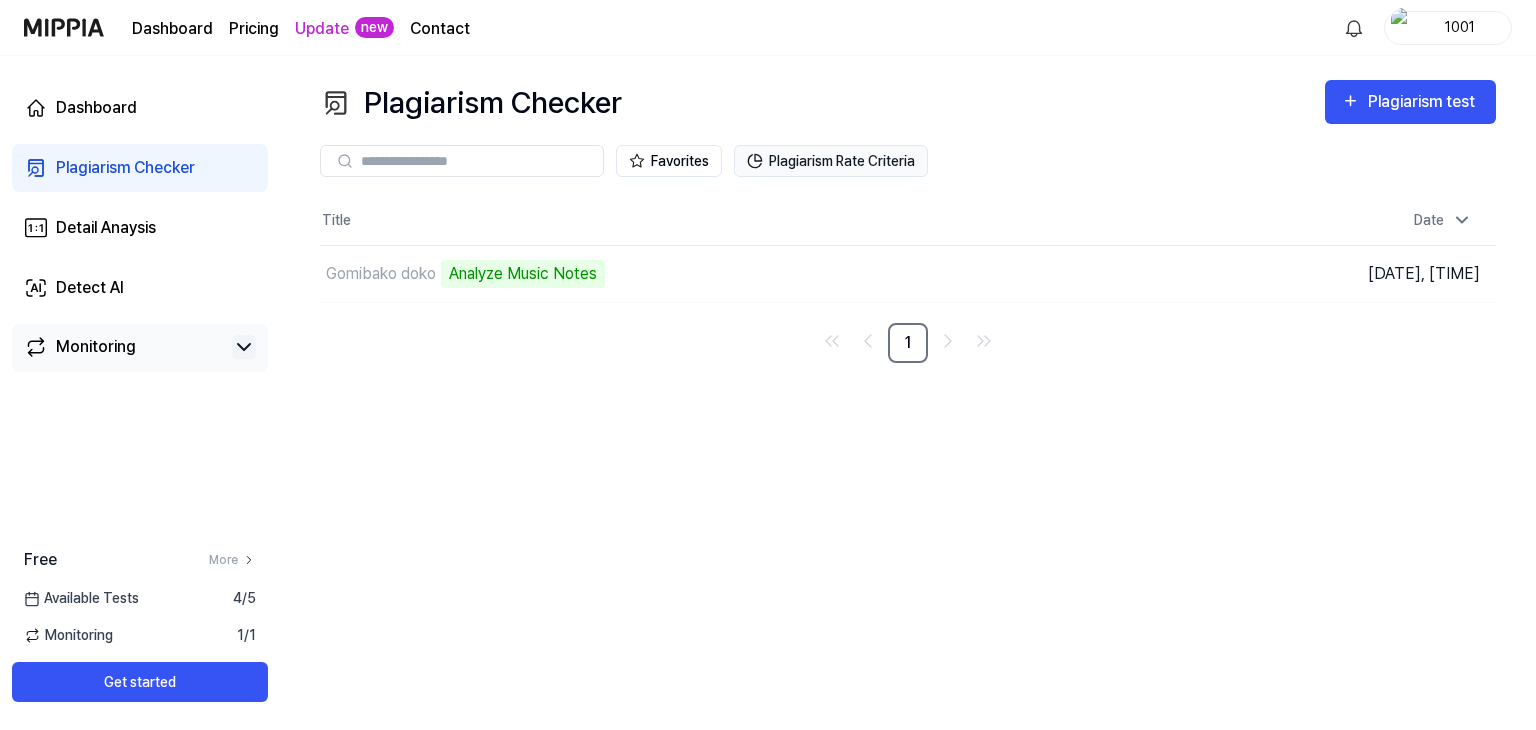 click on "Plagiarism Rate Criteria" at bounding box center (831, 161) 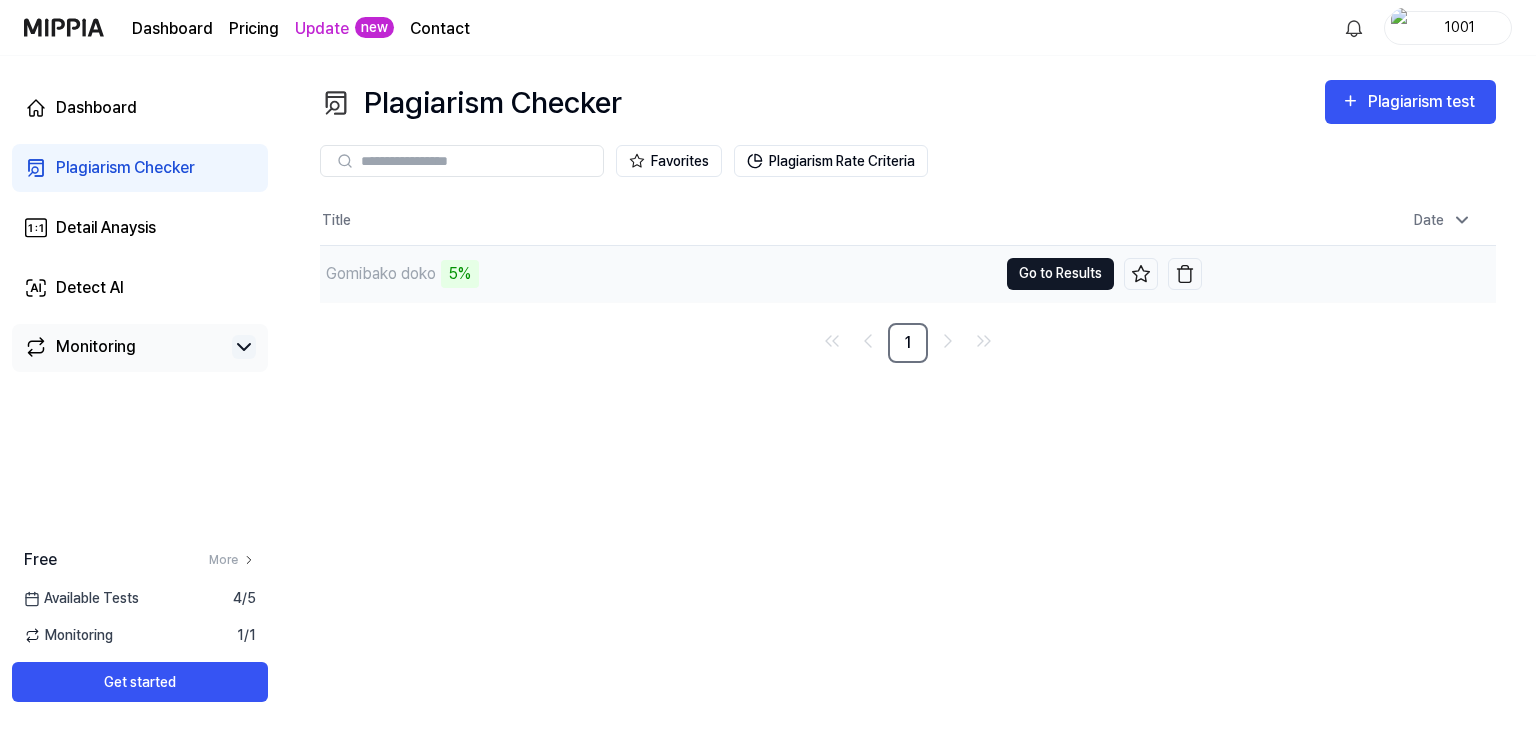 click on "Go to Results" at bounding box center (1060, 274) 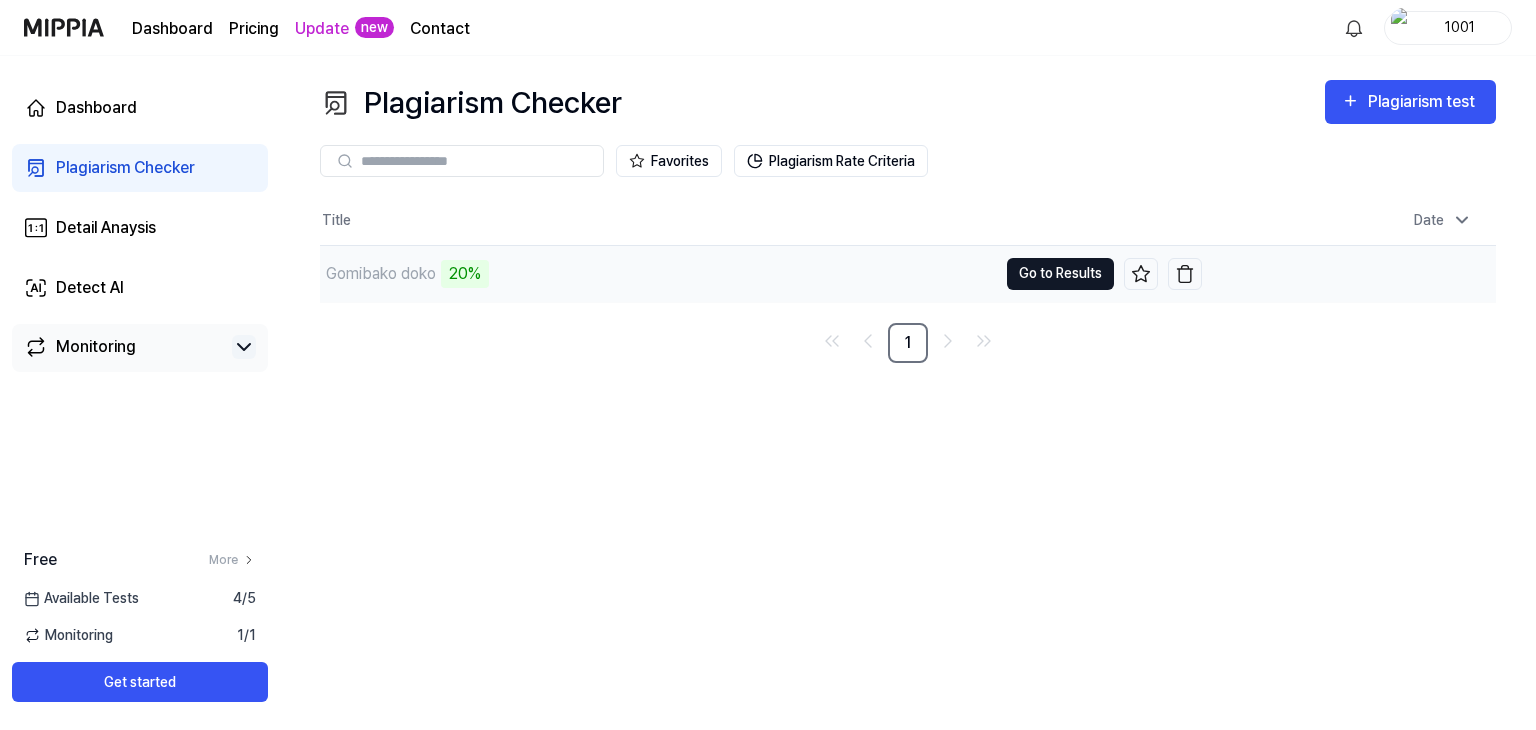 click on "Go to Results" at bounding box center [1060, 274] 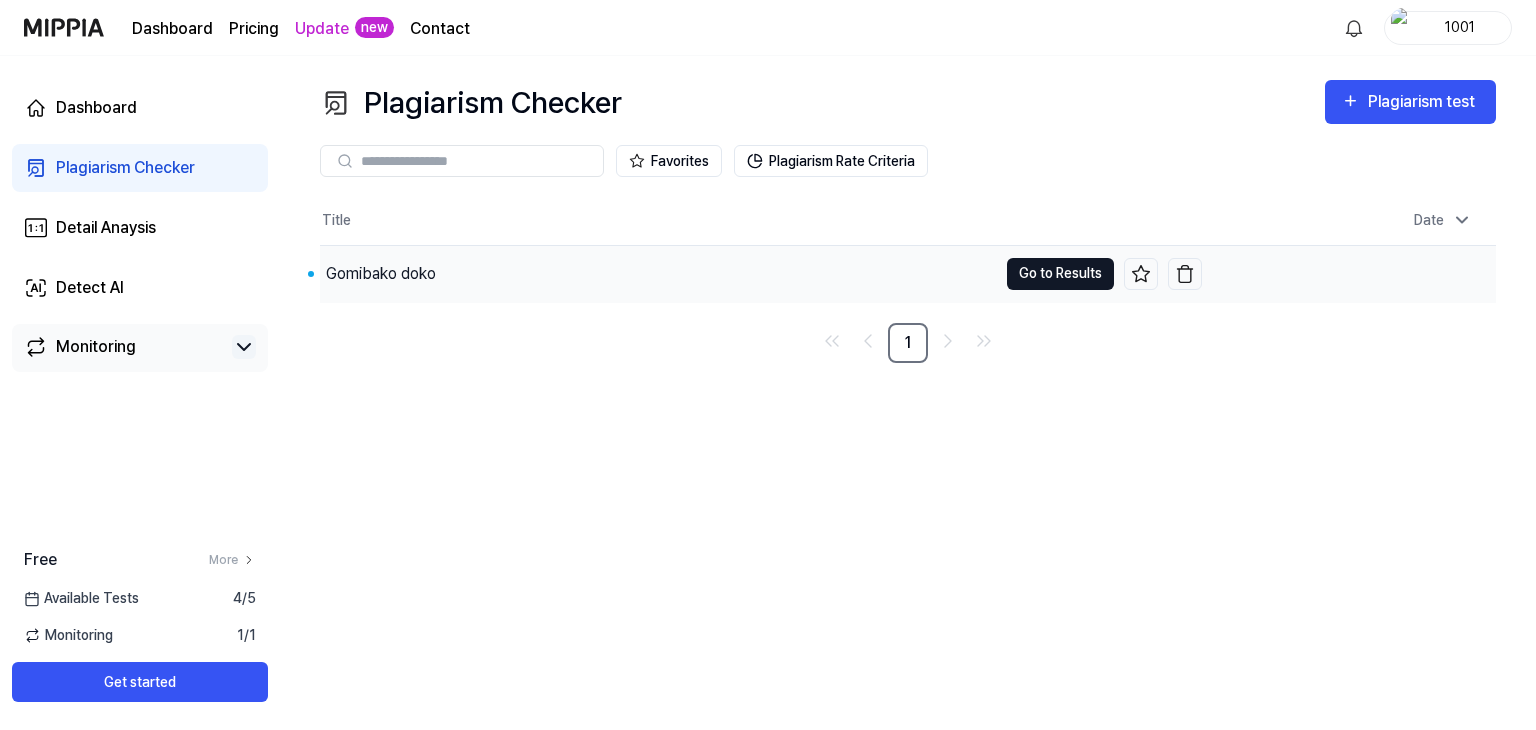 click on "Go to Results" at bounding box center [1060, 274] 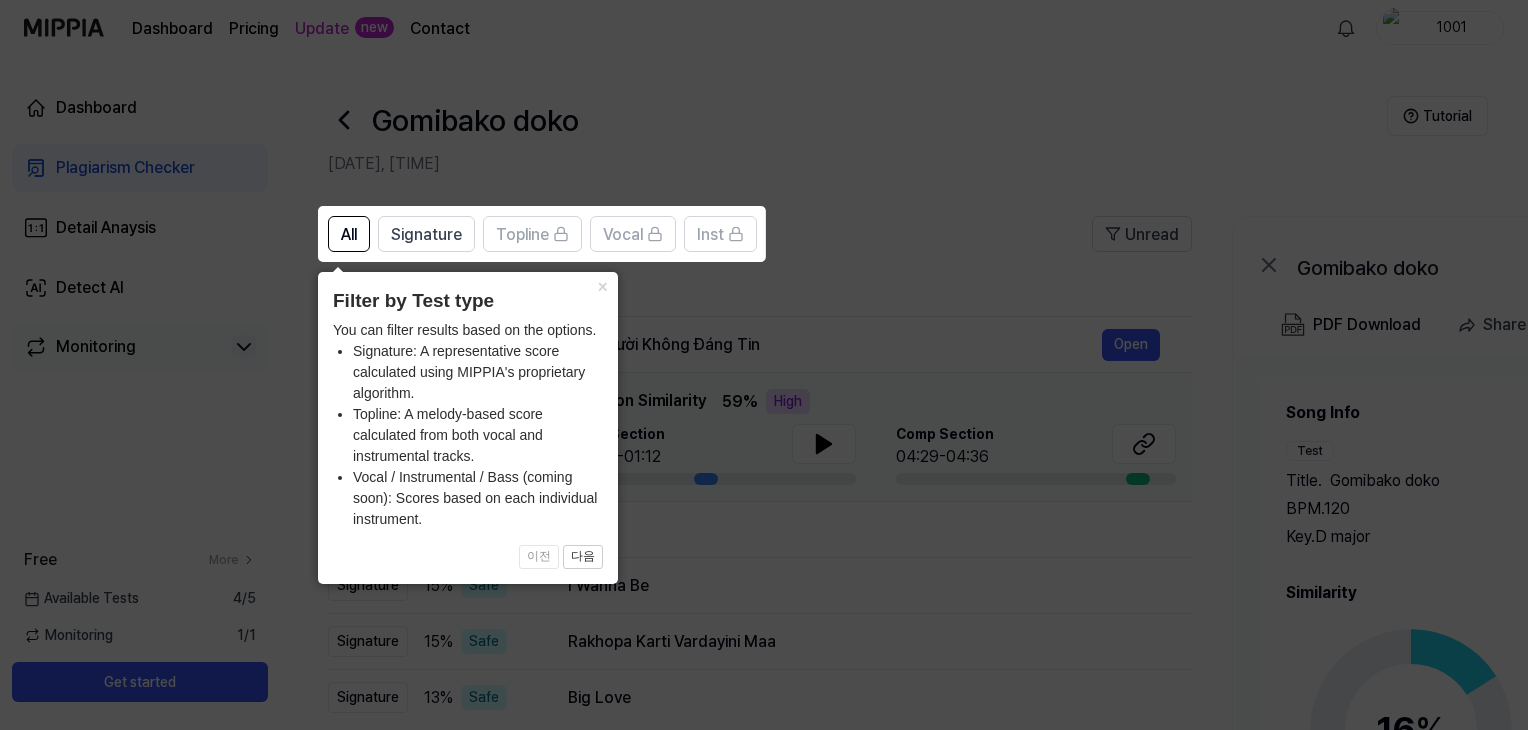 click 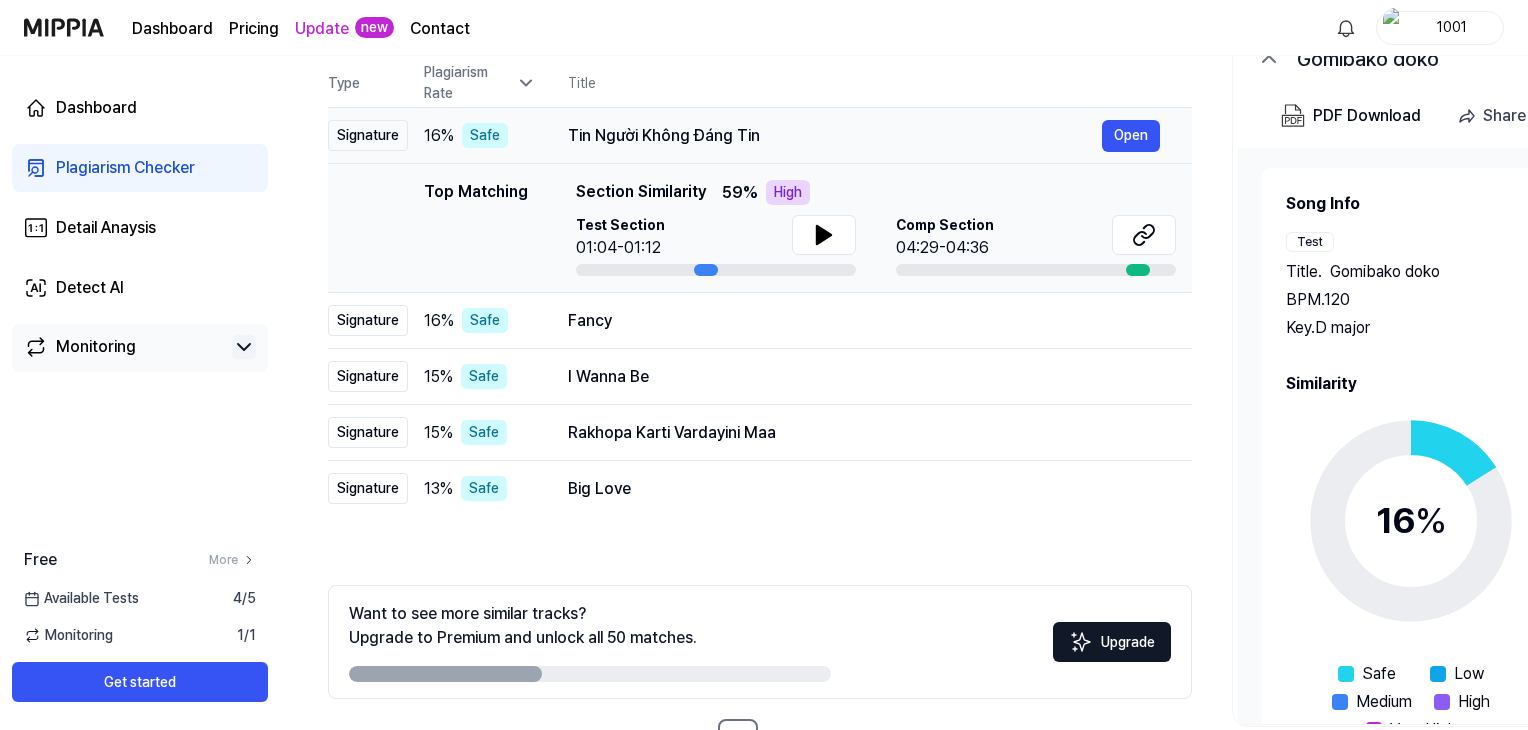 scroll, scrollTop: 278, scrollLeft: 0, axis: vertical 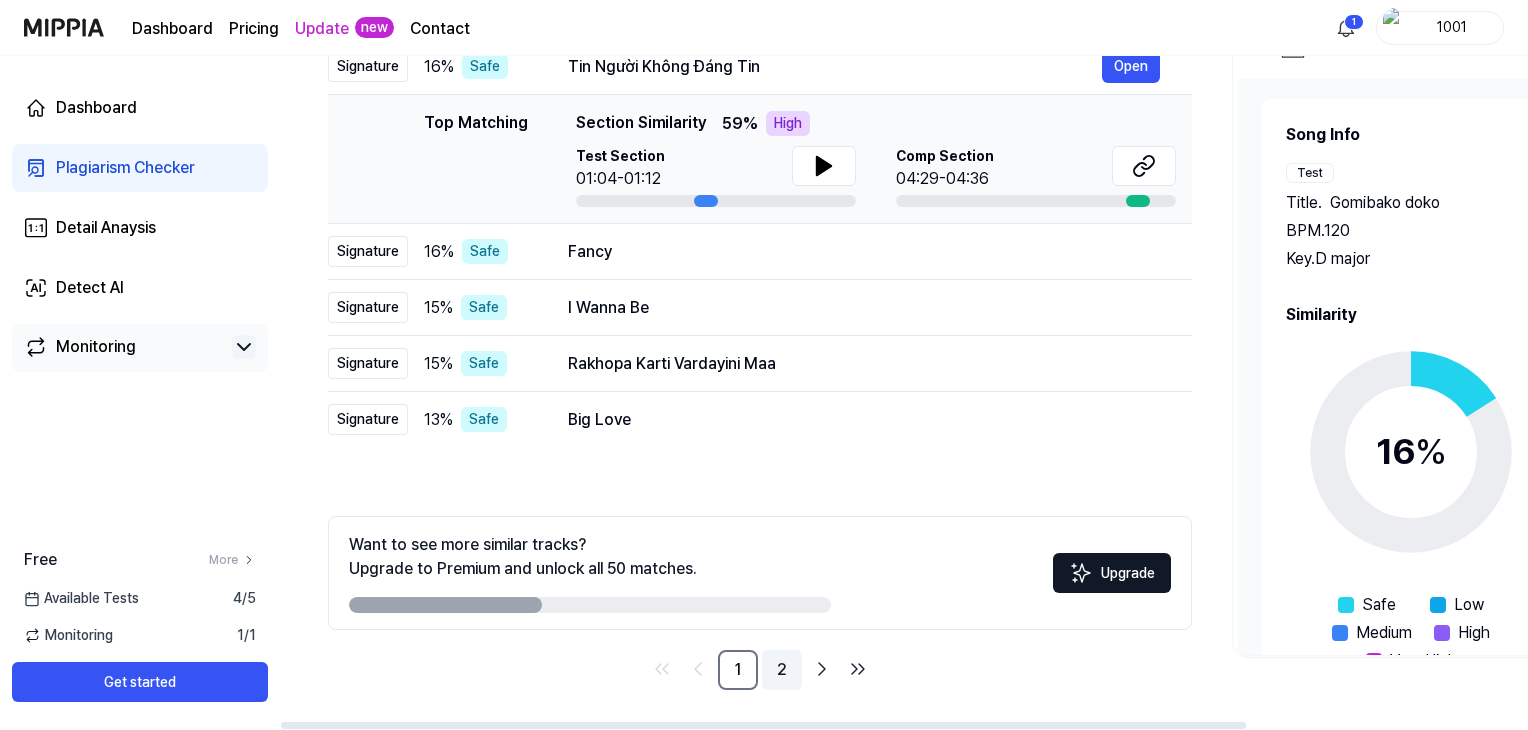 click on "2" at bounding box center [782, 670] 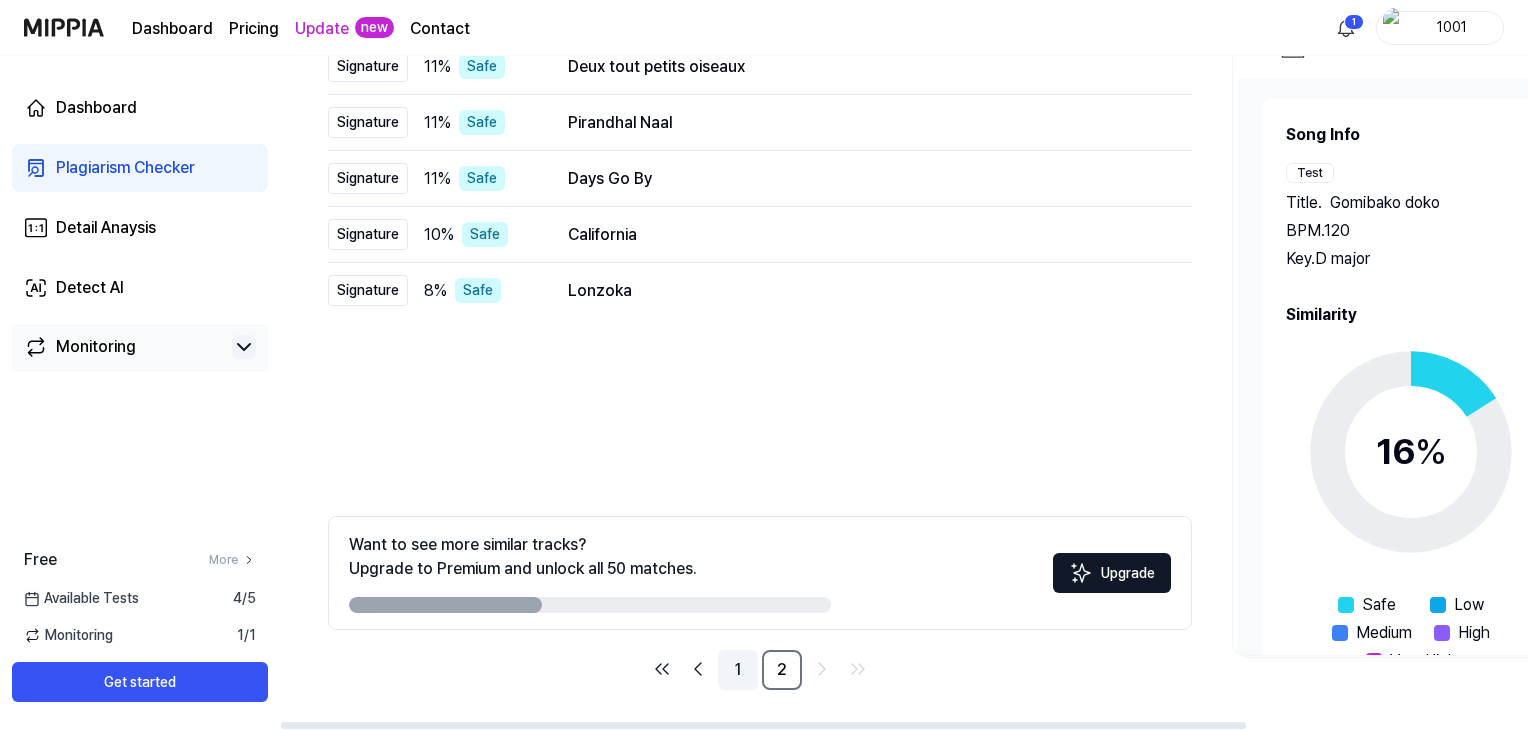 click on "1" at bounding box center (738, 670) 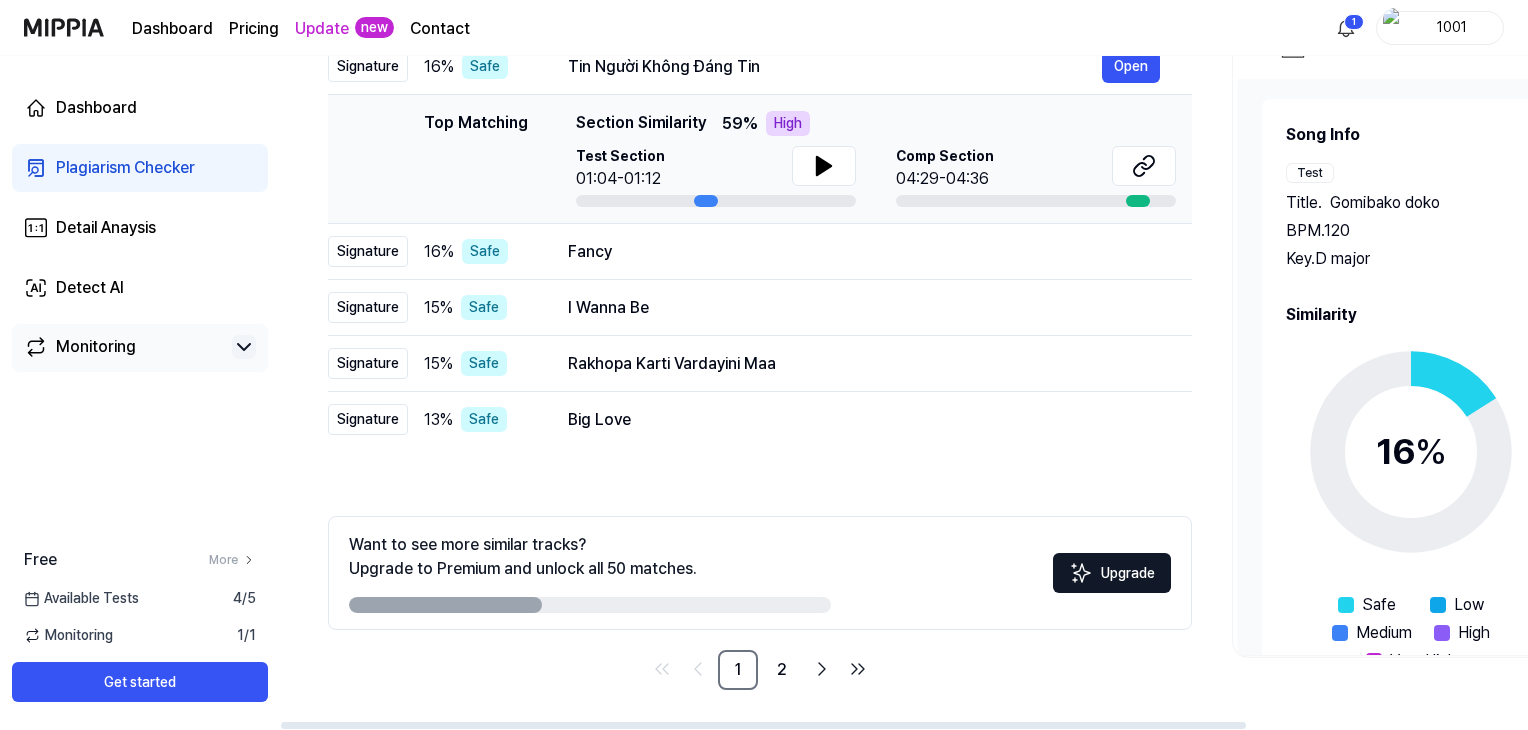 click on "All Signature Topline Vocal Inst Unread All Signature Topline Vocal Inst Type Plagiarism Rate Title High Rate Unread Signature 16 % Safe   Tin Người Không Đáng Tin Open Top Matching Top Matching Section Similarity 59 % High   Test Section 01:04-01:12 Comp Section 04:29-04:36 Open Signature 16 % Safe   Fancy Open Signature 15 % Safe   I Wanna Be Open Signature 15 % Safe   Rakhopa Karti Vardayini Maa Open Signature 13 % Safe   Big Love Open Want to see more similar tracks?   Upgrade to Premium and unlock all 50 matches. Upgrade 1 2" at bounding box center (760, 314) 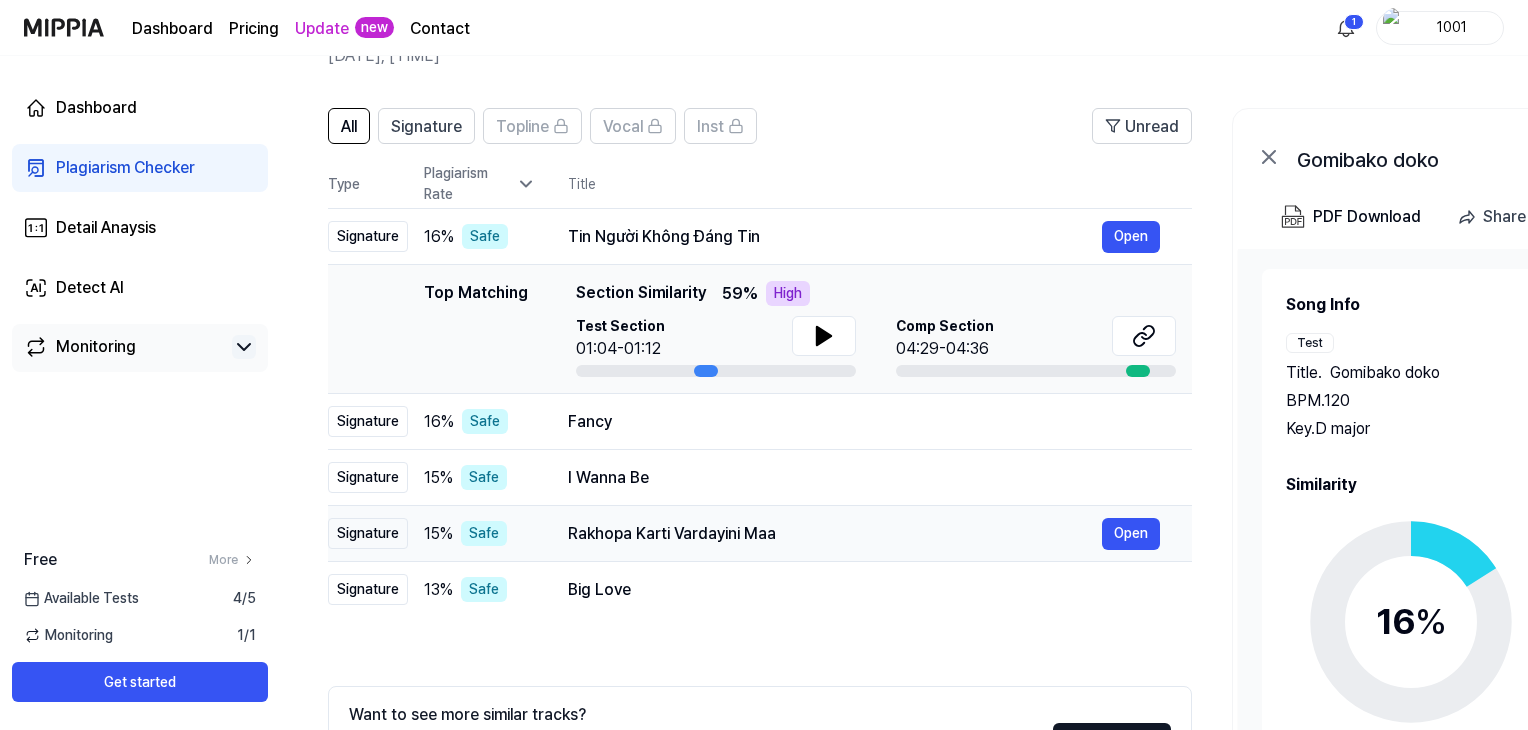 scroll, scrollTop: 73, scrollLeft: 0, axis: vertical 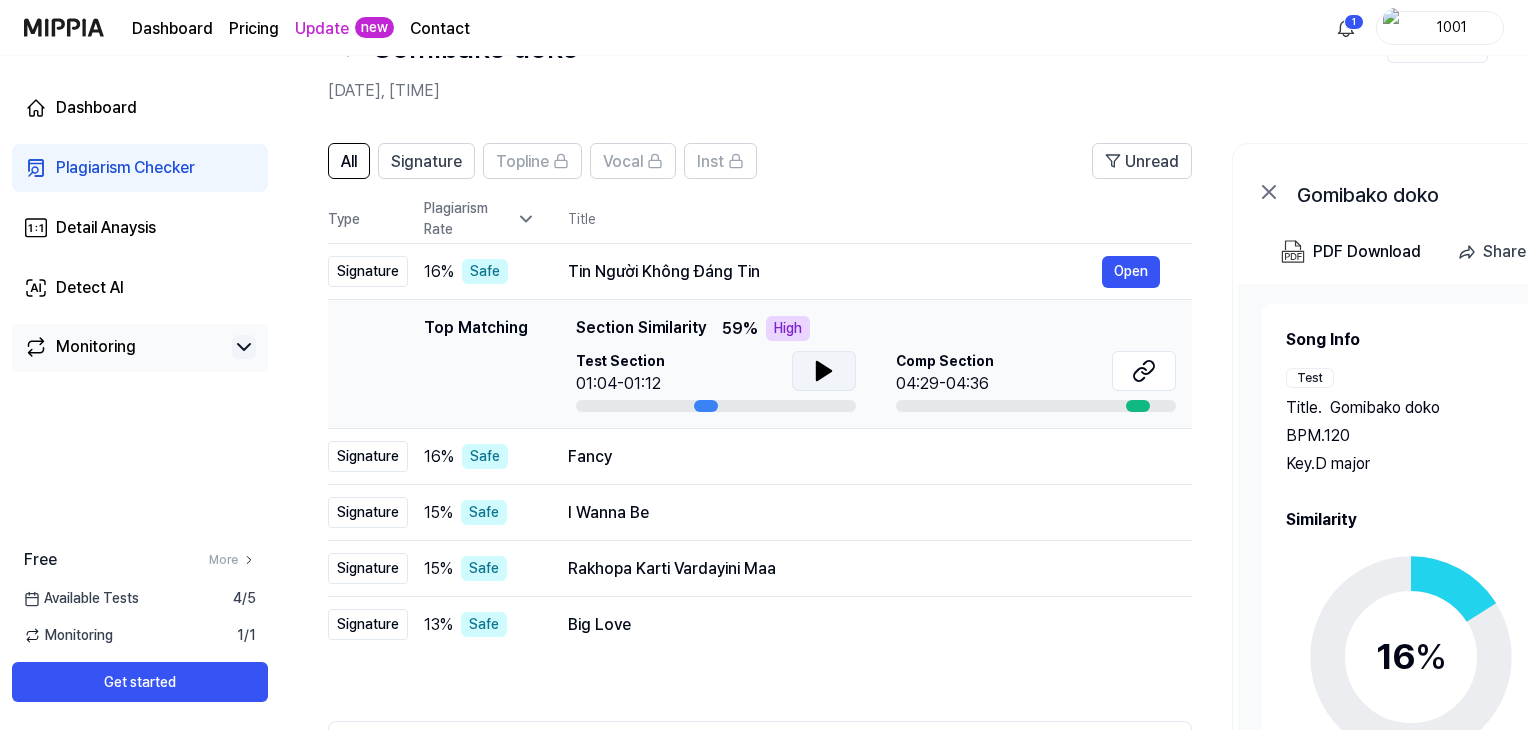 click at bounding box center (824, 371) 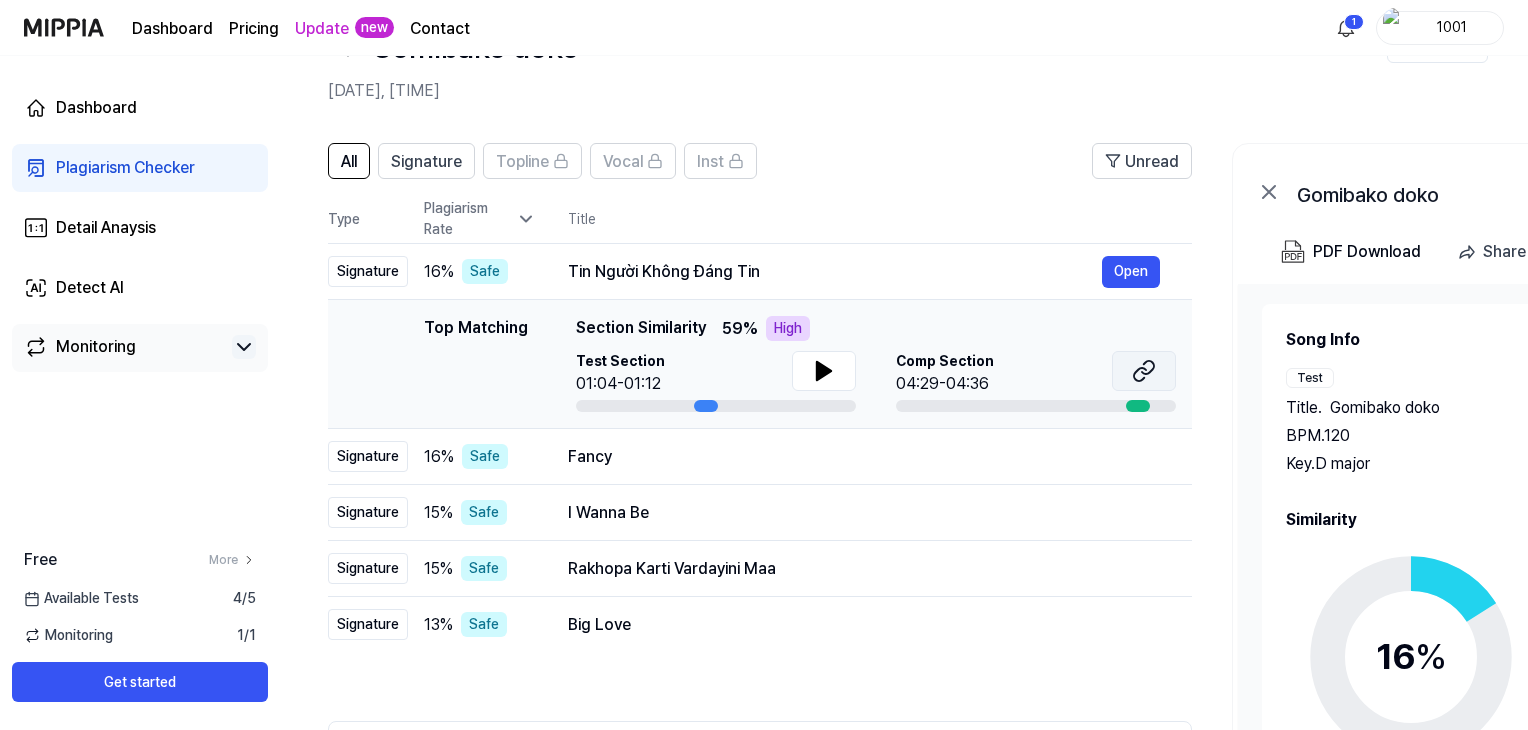 click at bounding box center (1144, 371) 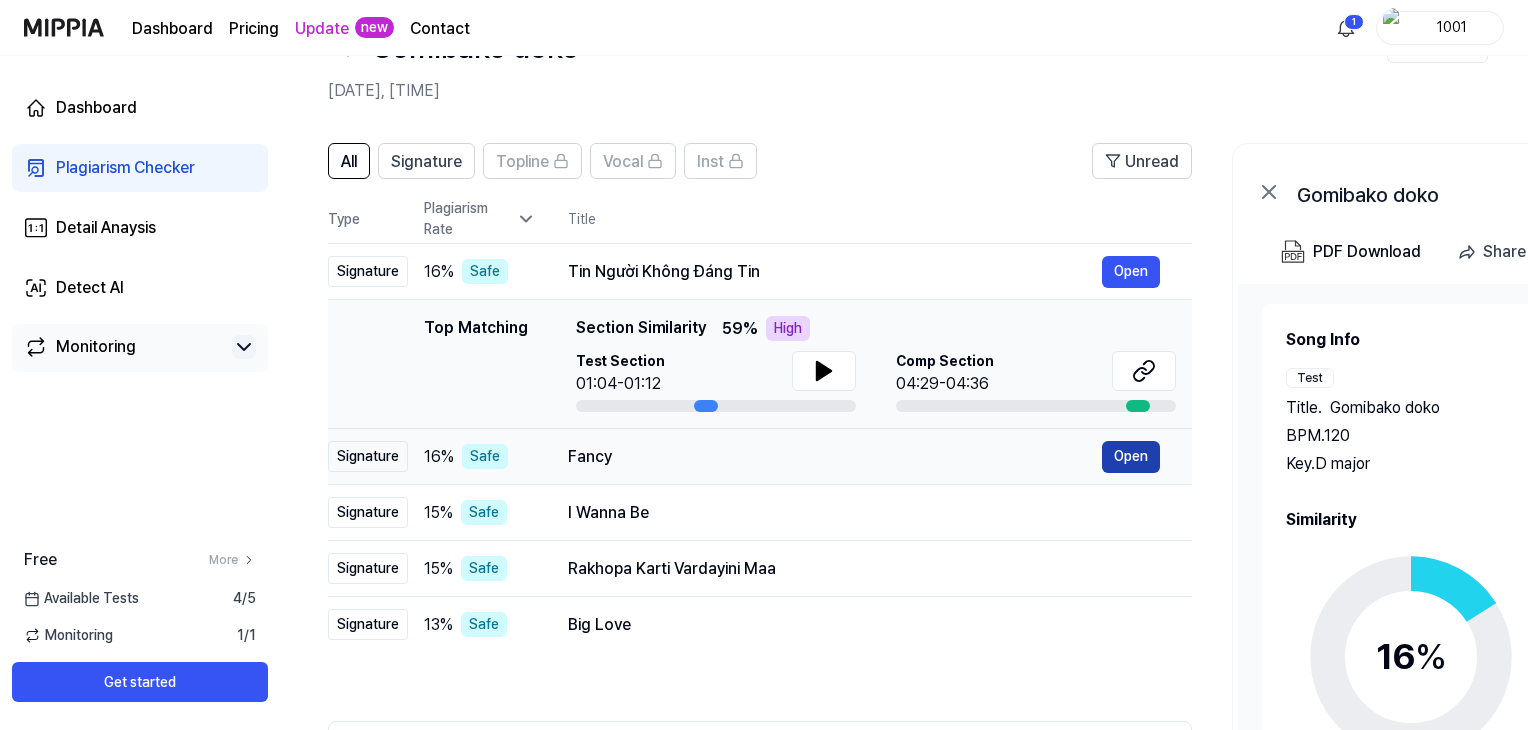 click on "Open" at bounding box center [1131, 457] 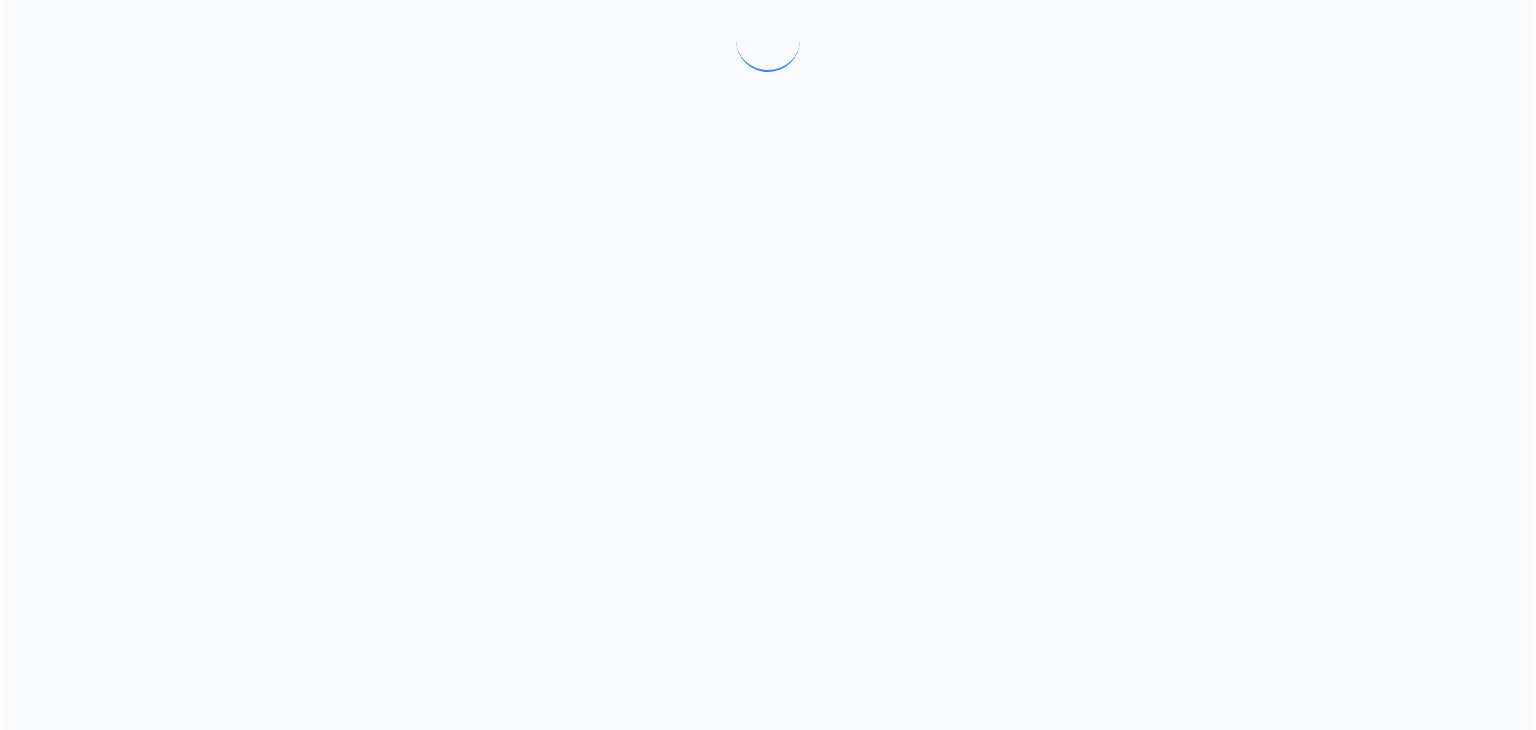 scroll, scrollTop: 0, scrollLeft: 0, axis: both 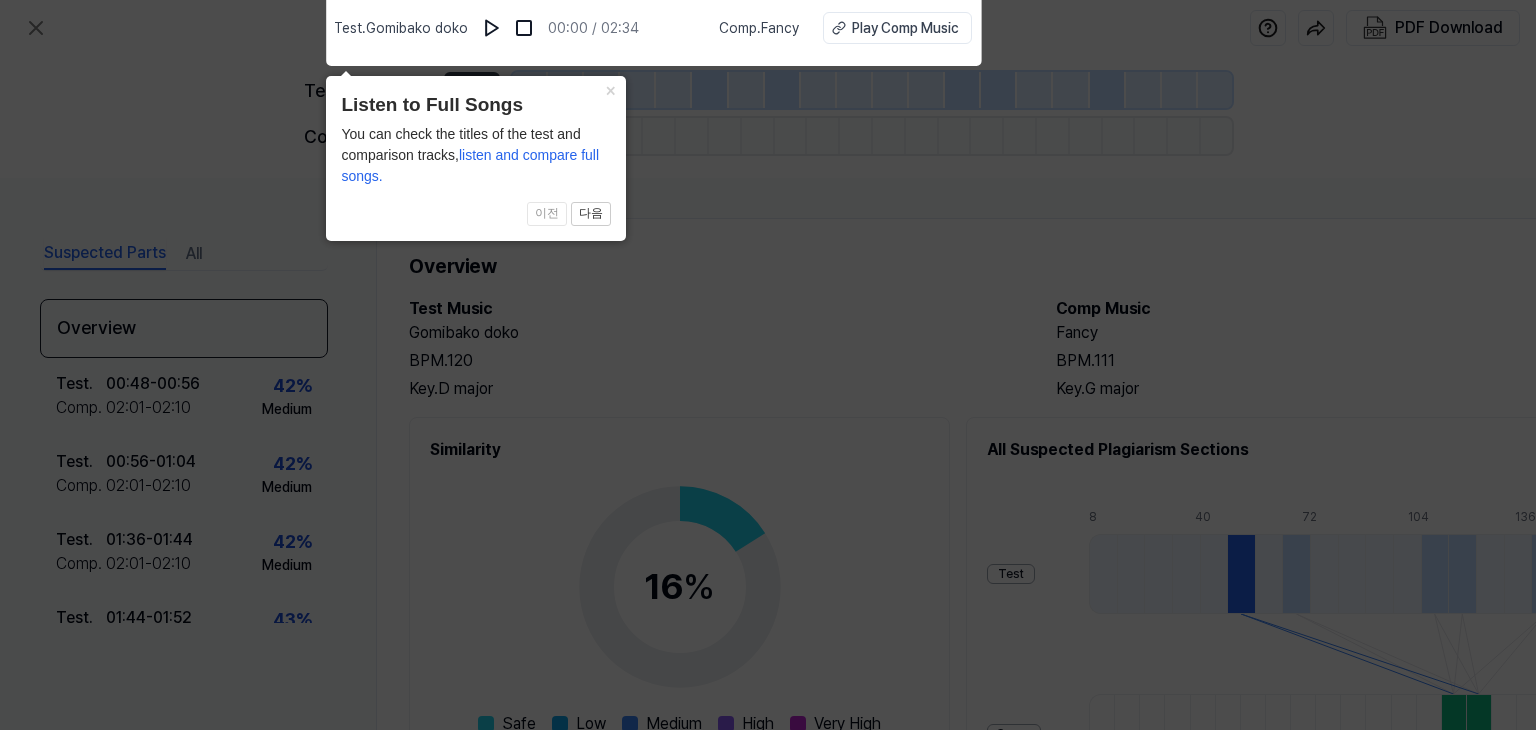 click 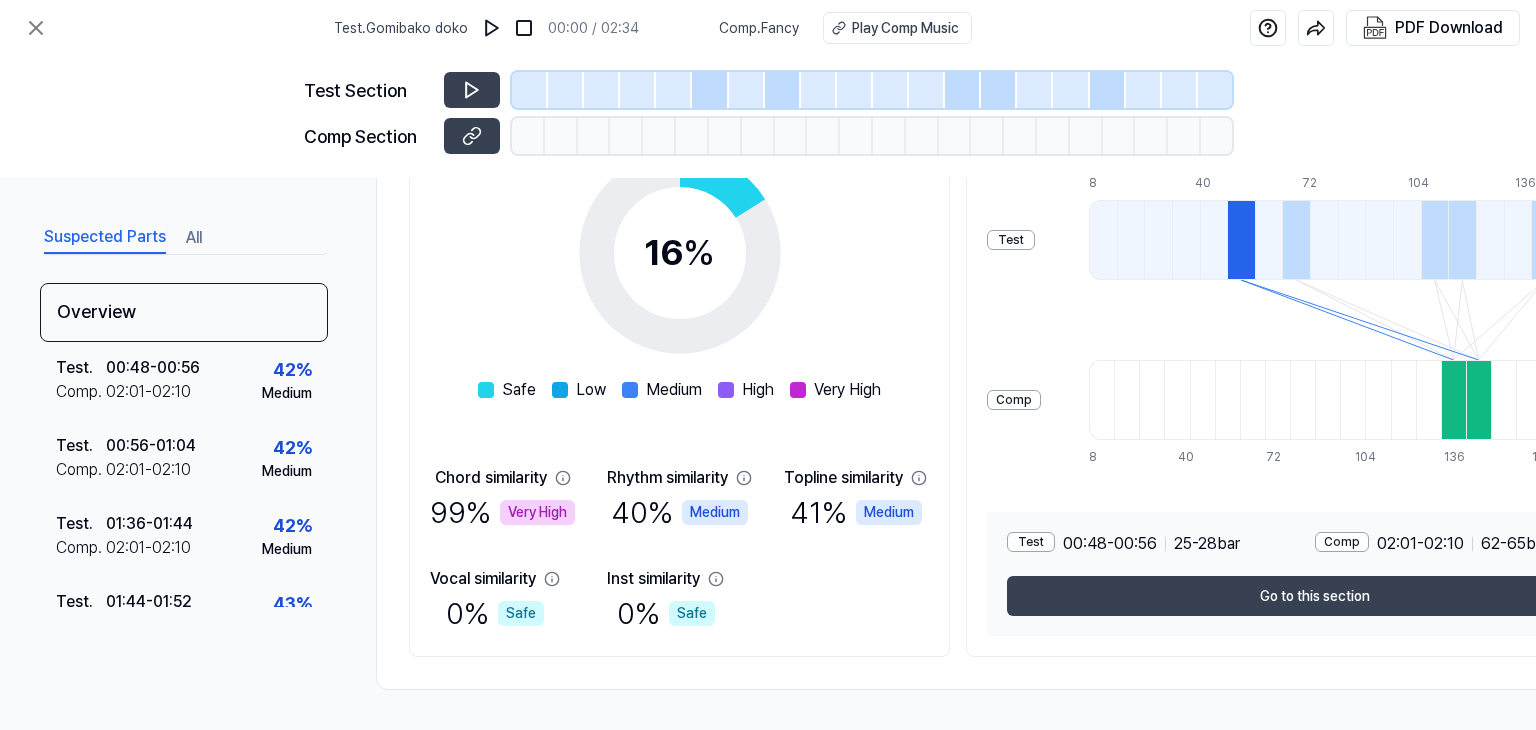 scroll, scrollTop: 0, scrollLeft: 0, axis: both 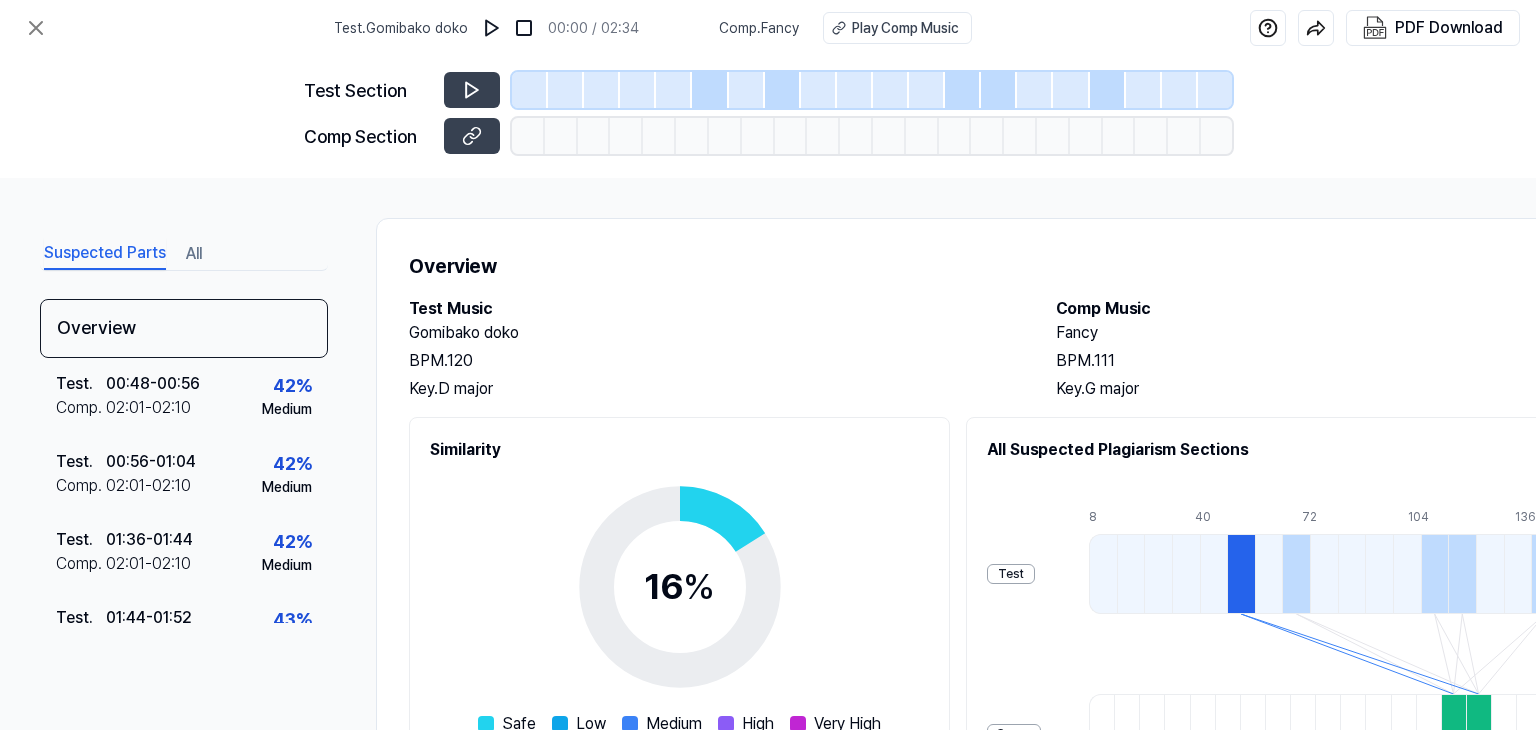click on "Test .  Gomibako doko" at bounding box center (401, 28) 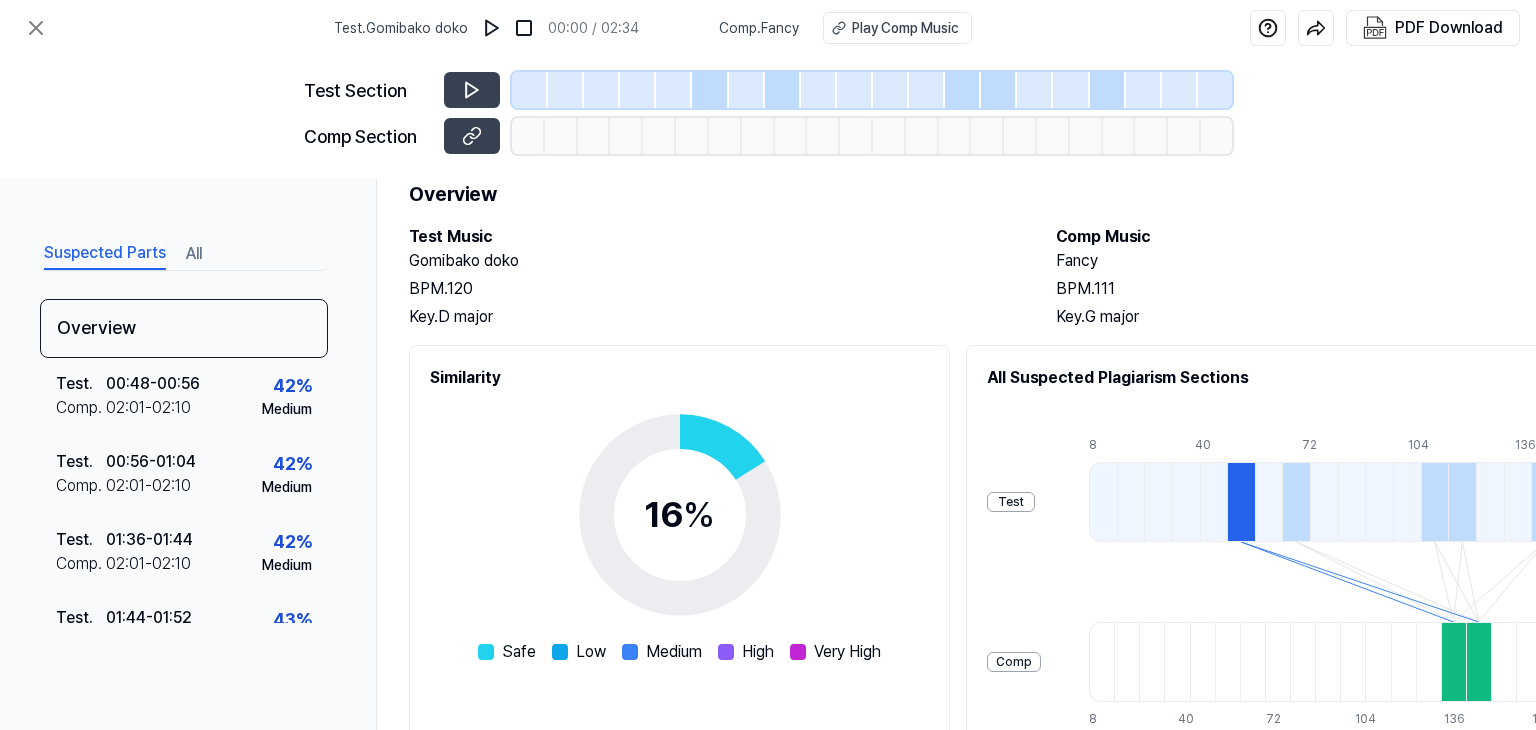 scroll, scrollTop: 341, scrollLeft: 0, axis: vertical 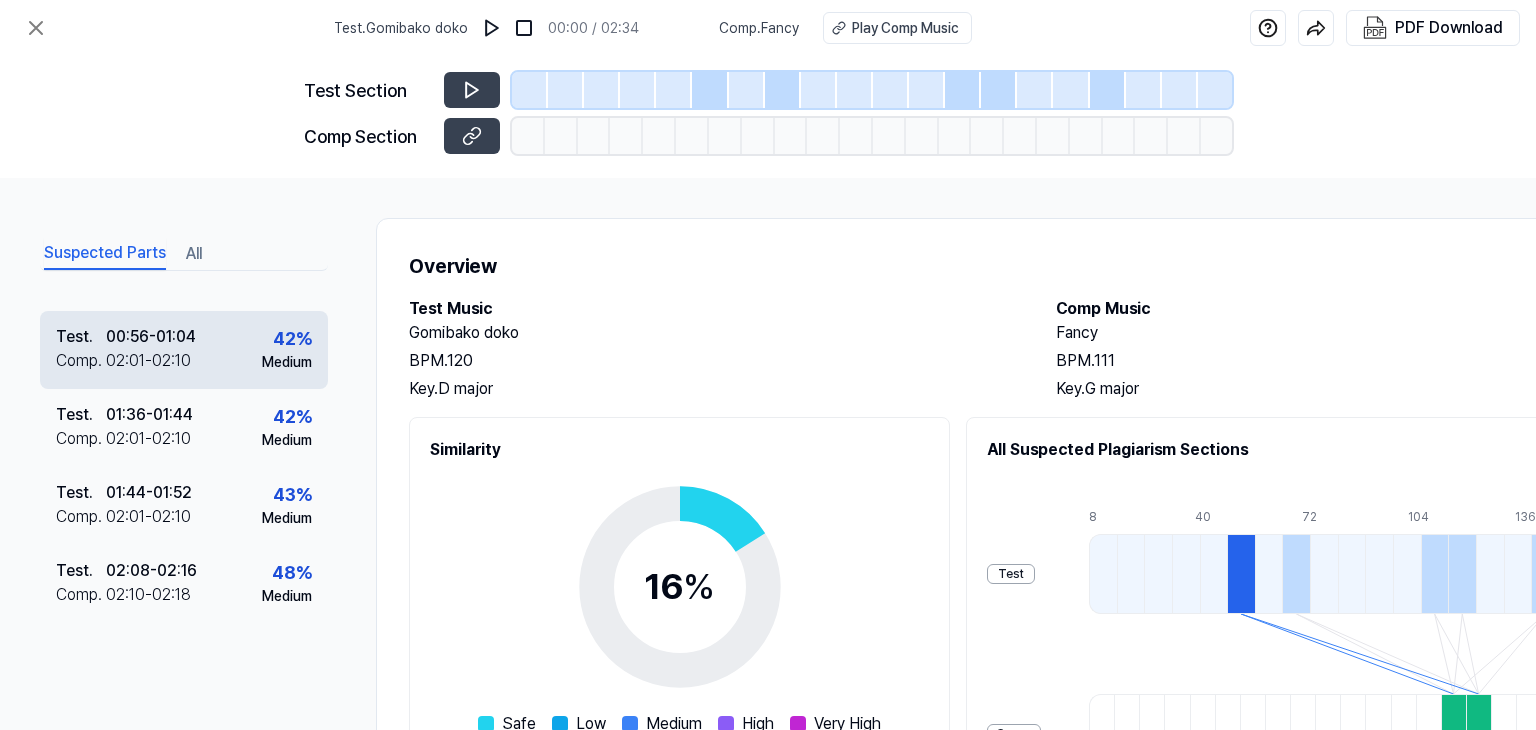 click on "02:01 - 02:10" at bounding box center (148, 361) 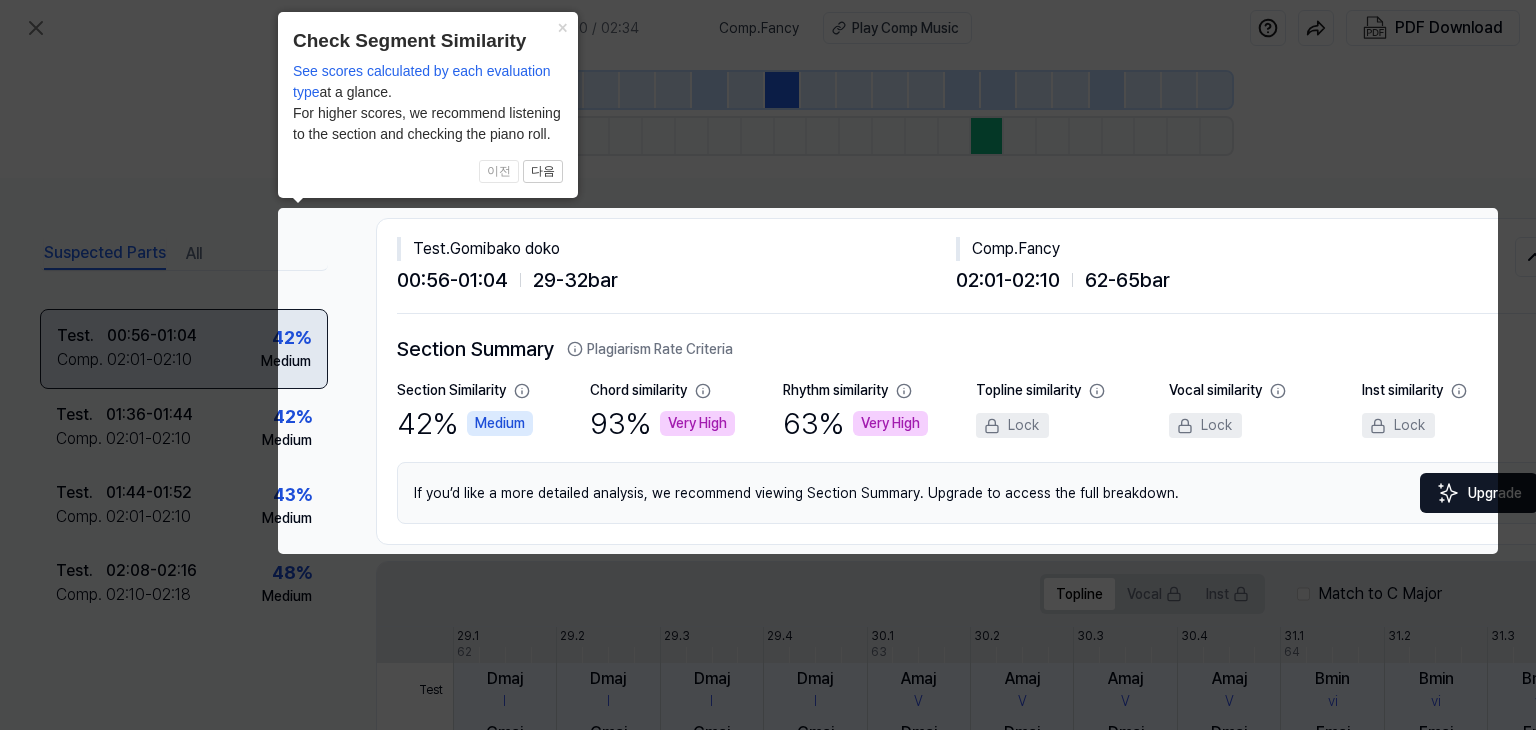 scroll, scrollTop: 0, scrollLeft: 88, axis: horizontal 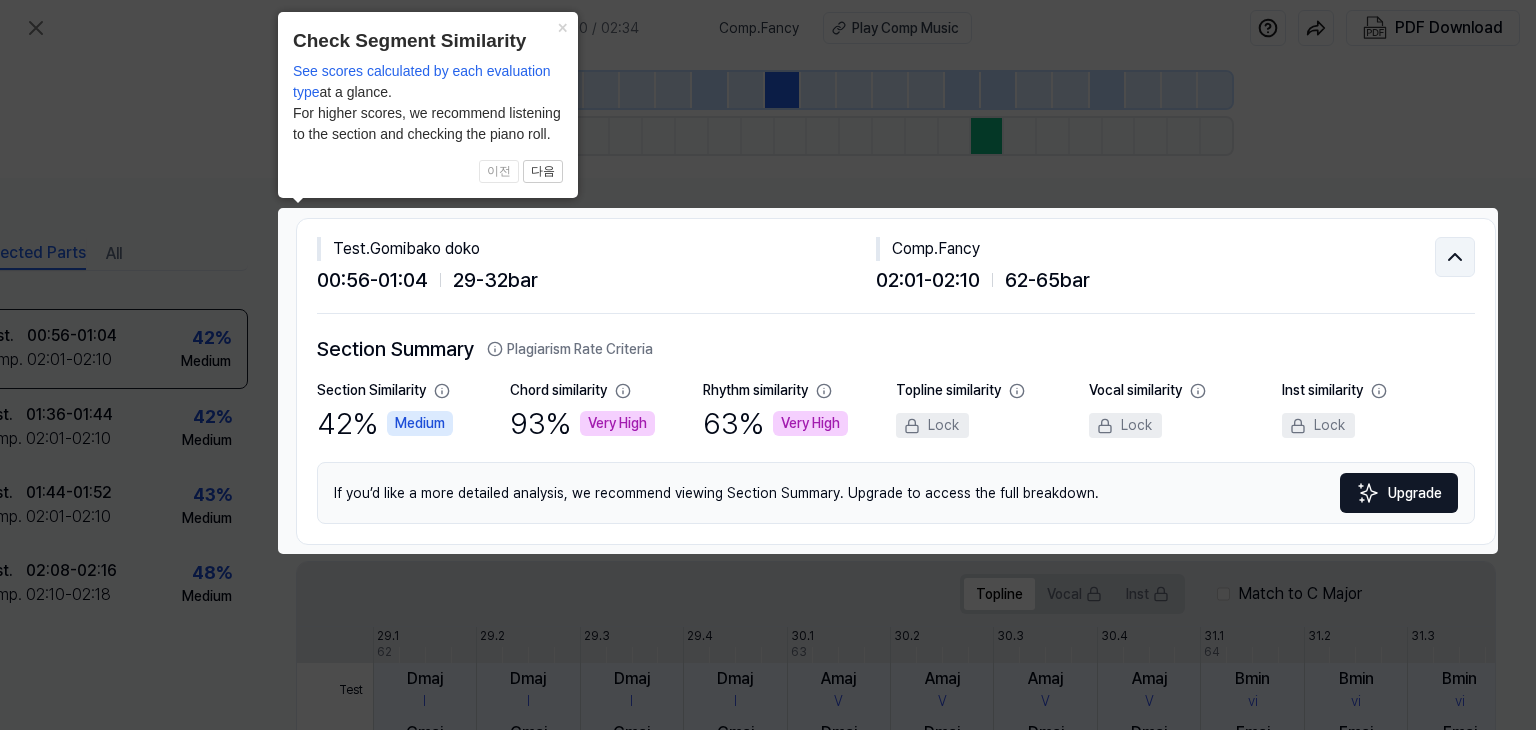 click 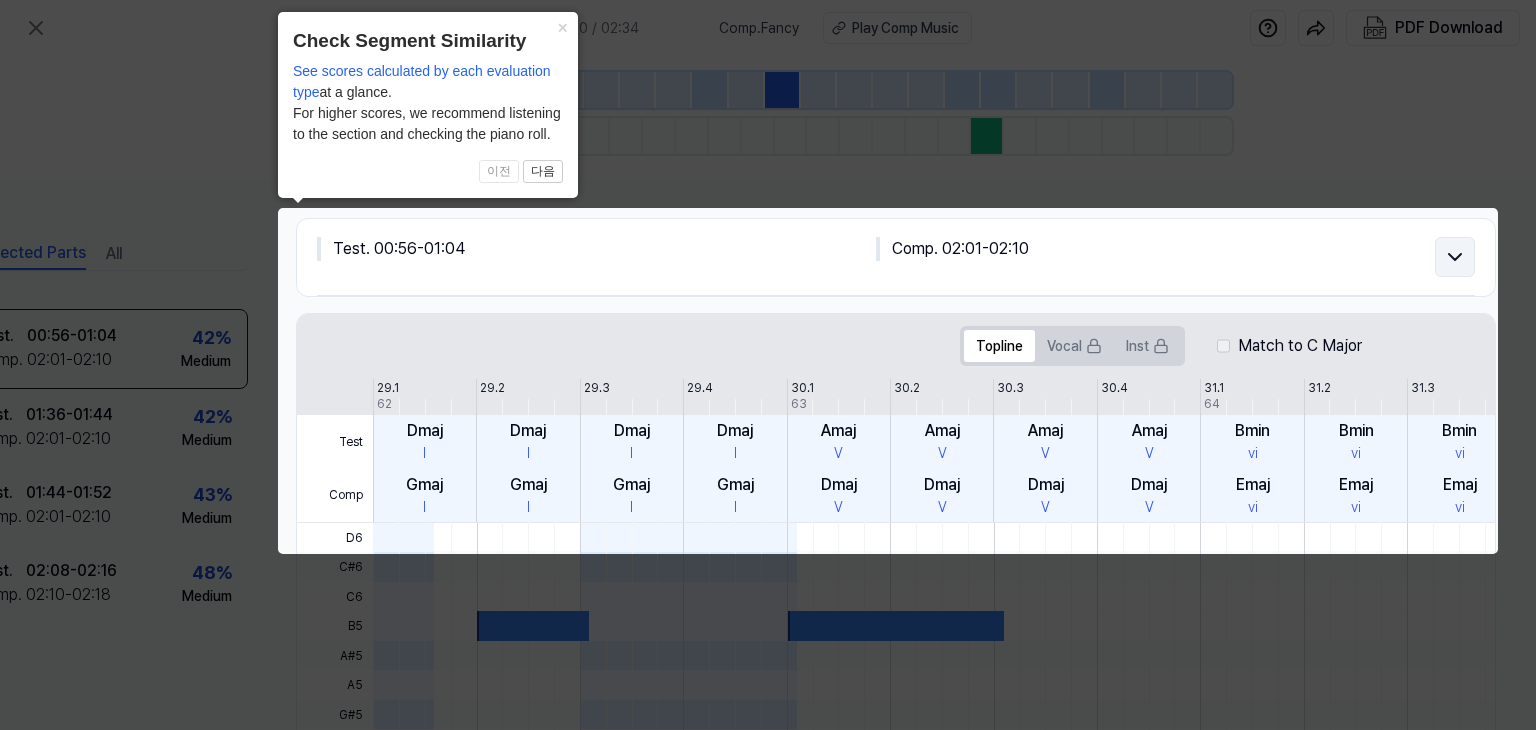 click 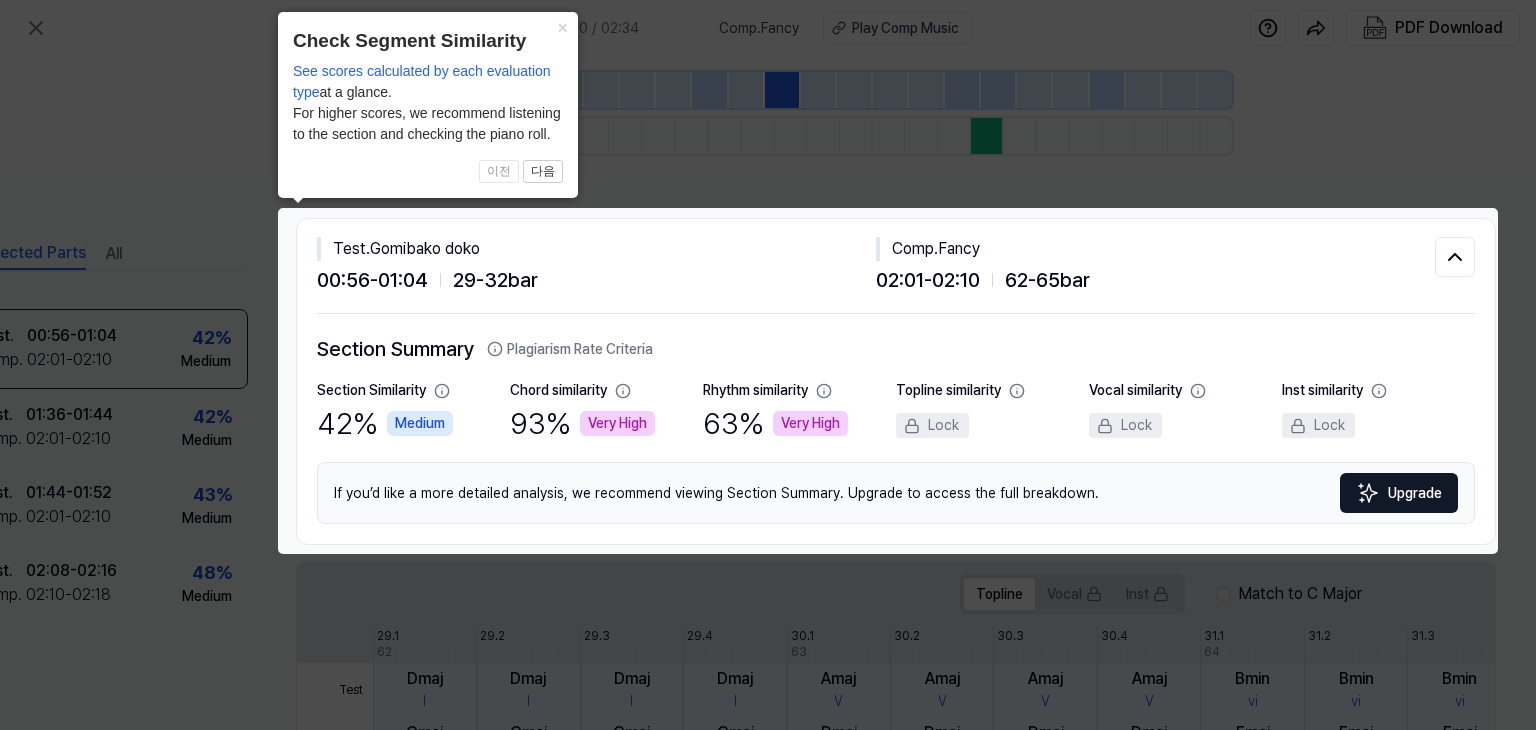 click 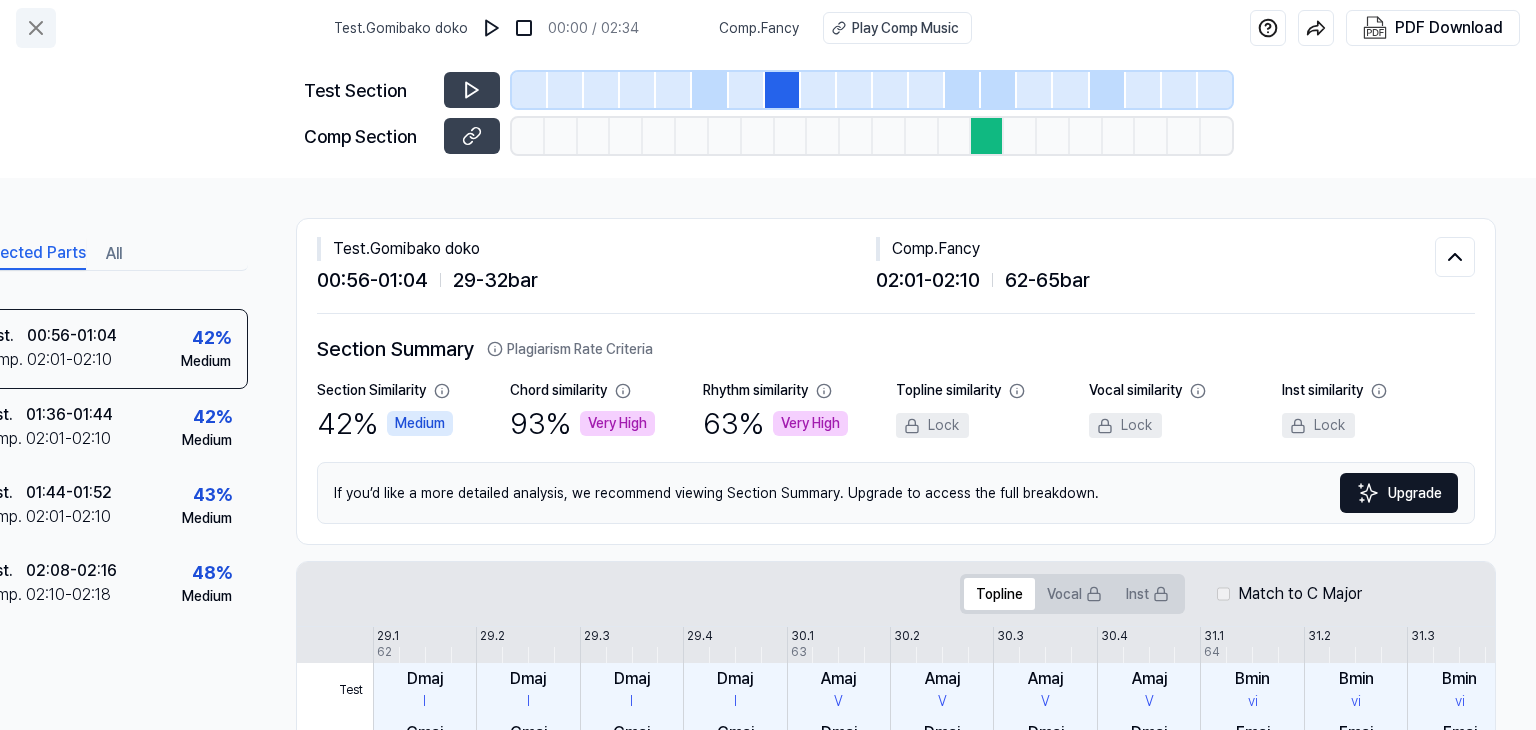click 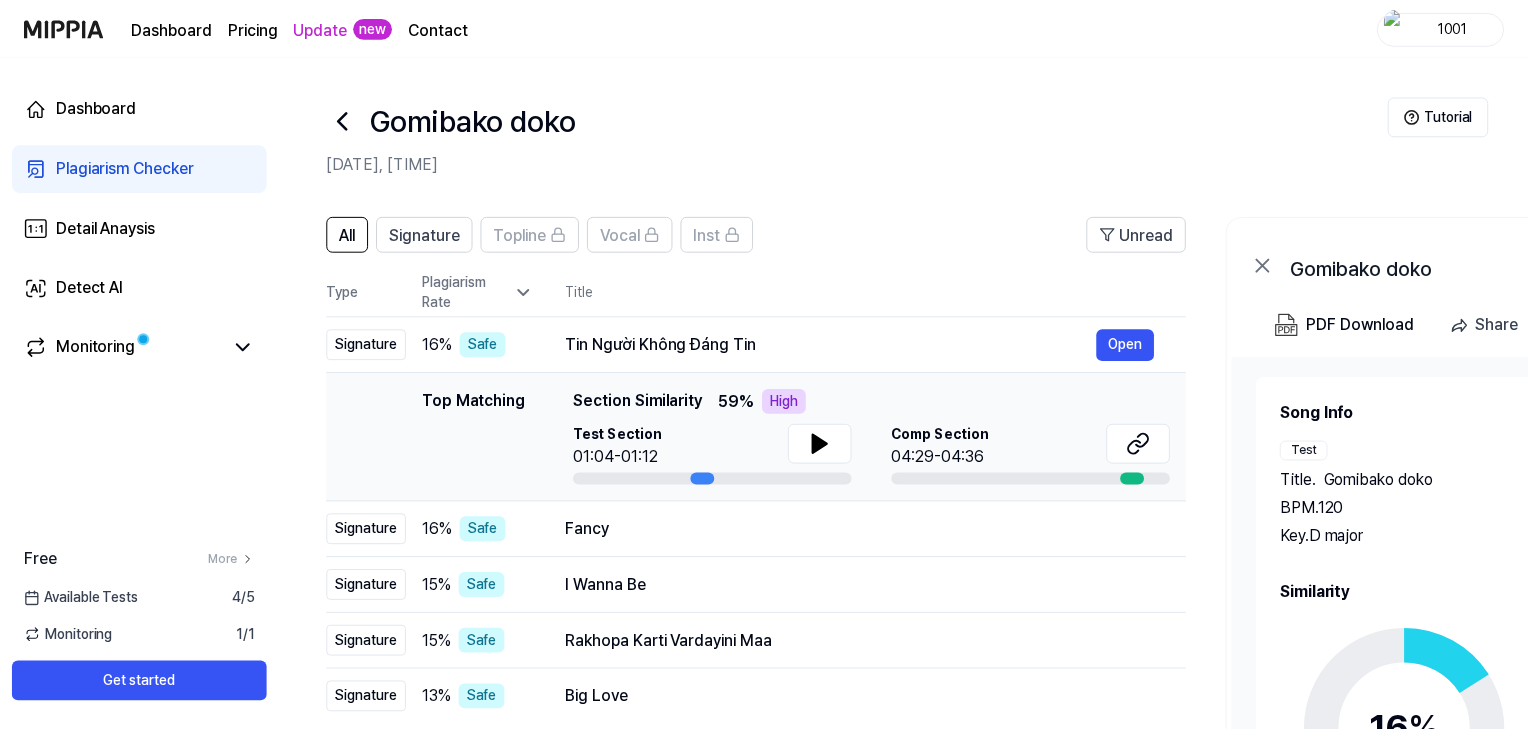 scroll, scrollTop: 73, scrollLeft: 0, axis: vertical 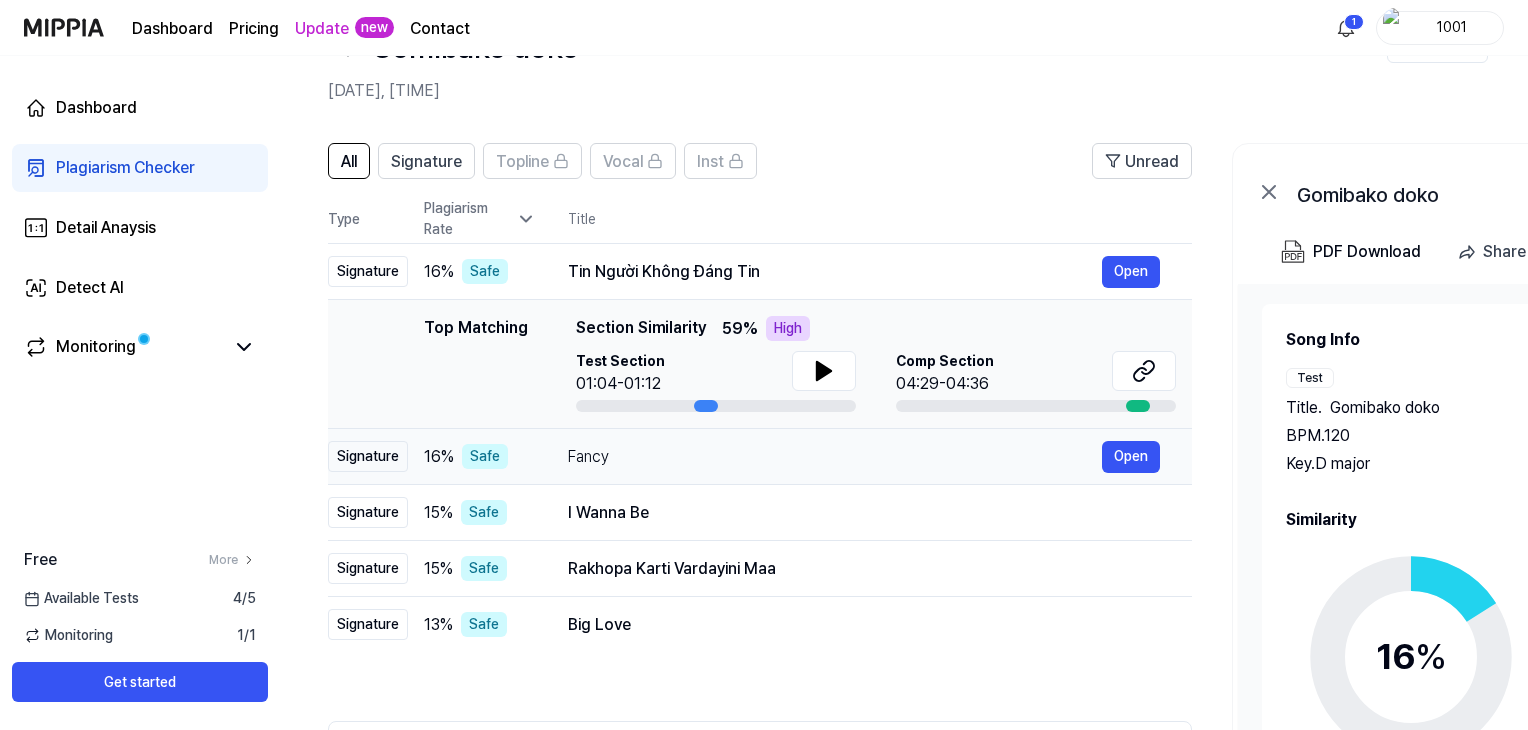 click on "Fancy" at bounding box center (835, 457) 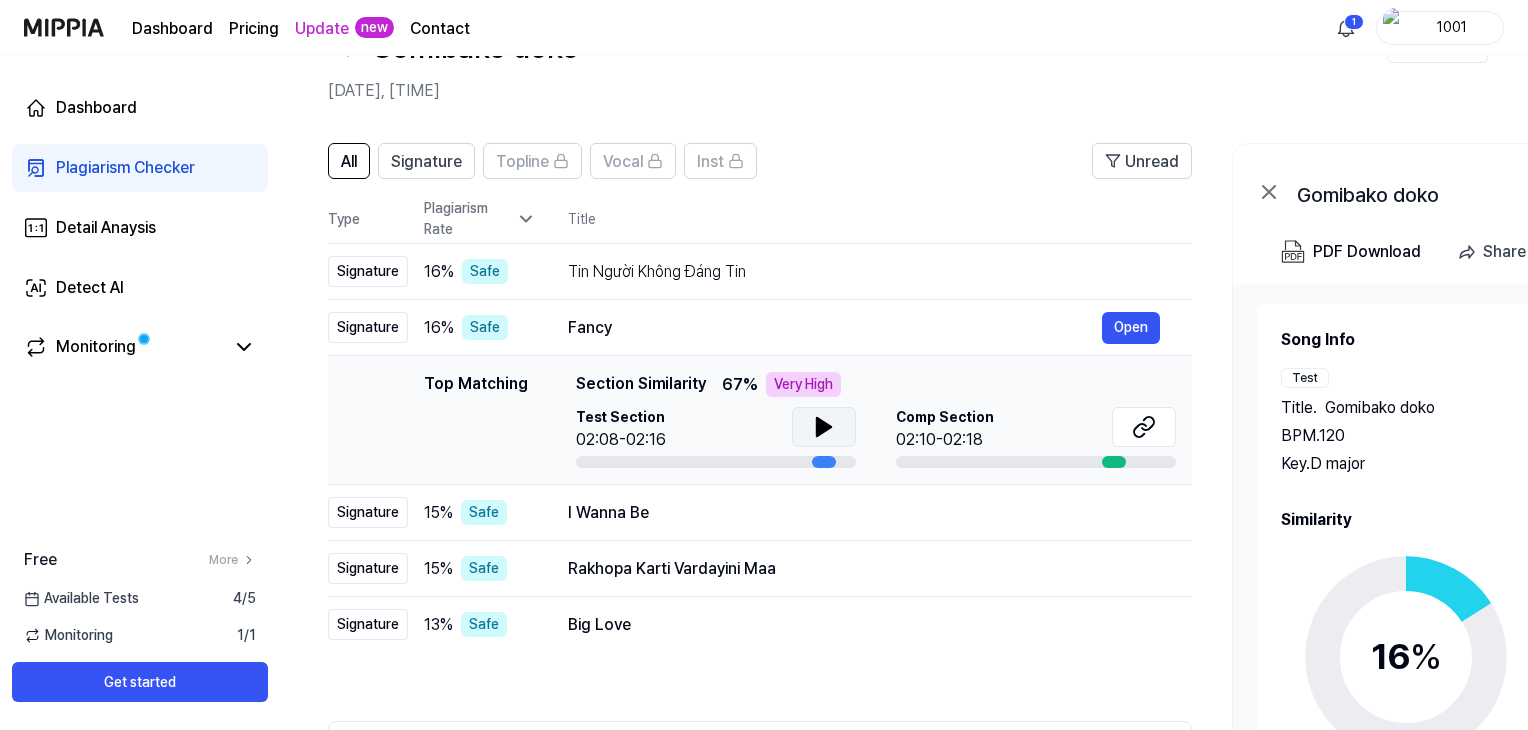 click 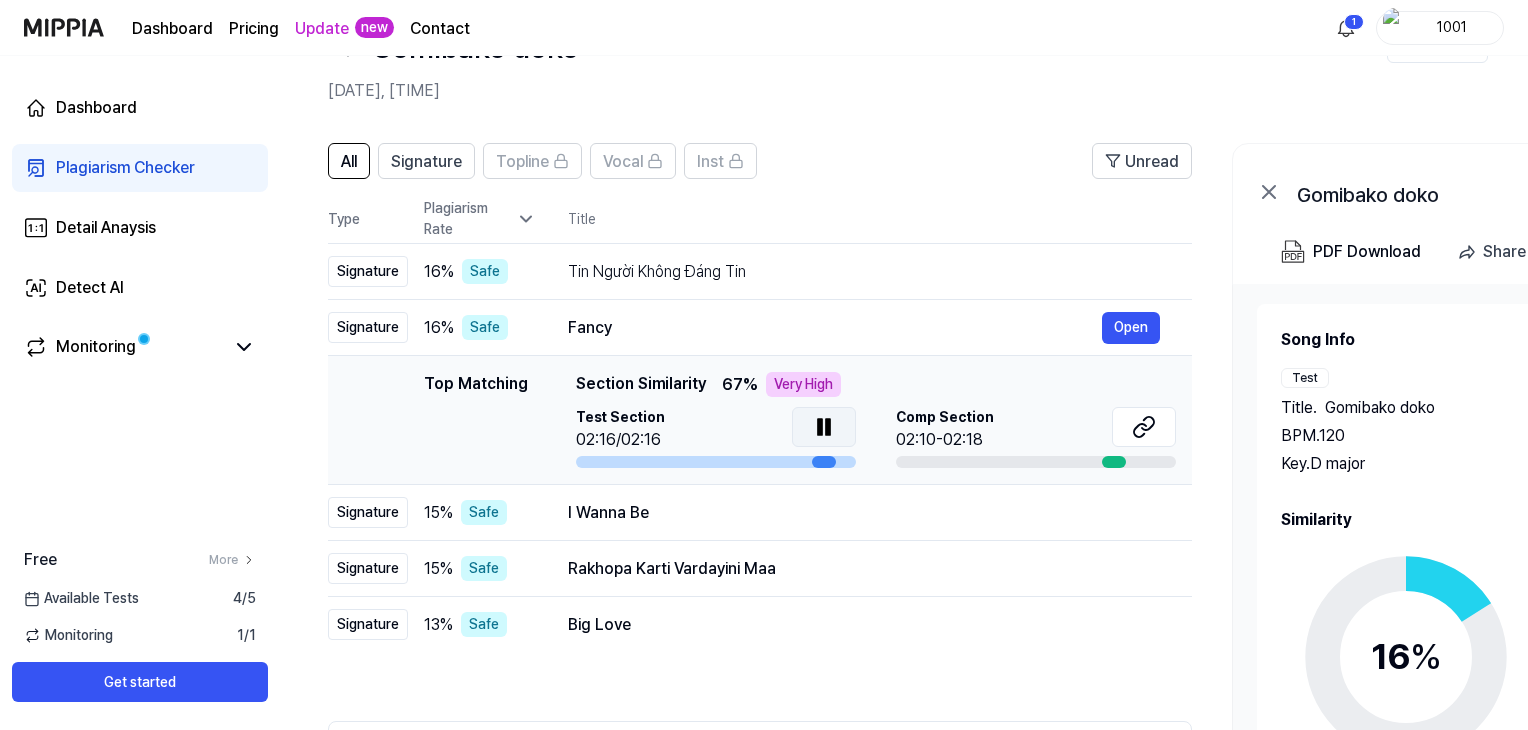 click 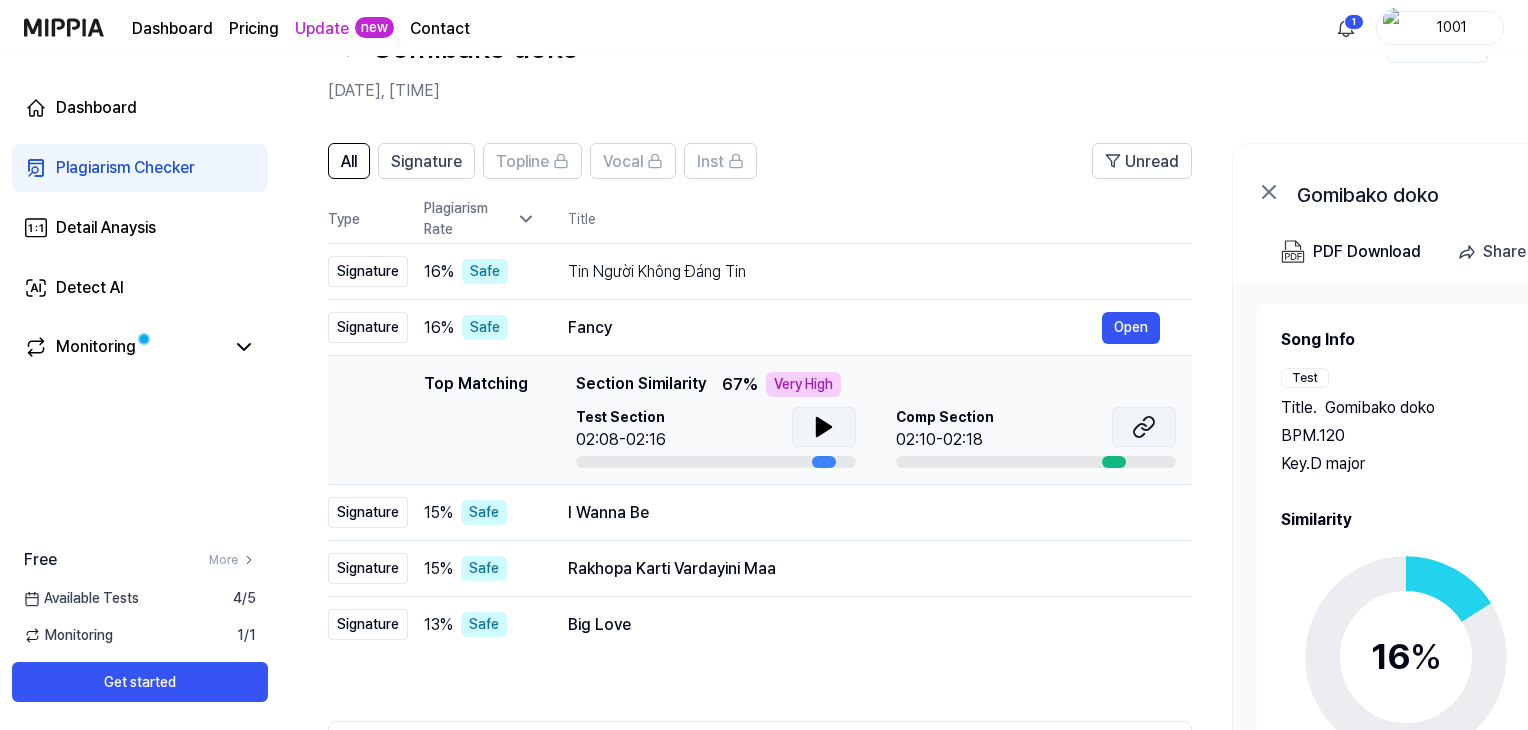 click 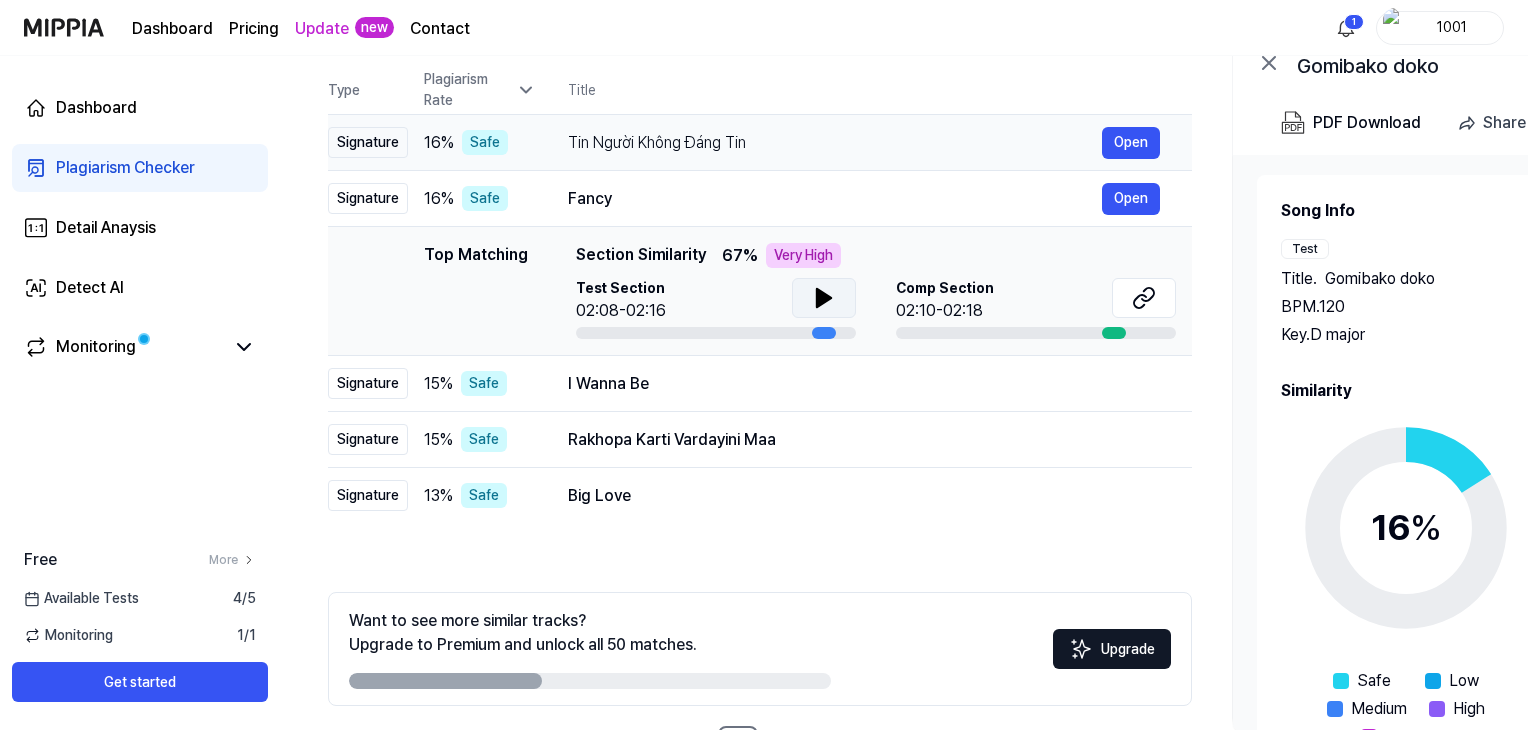 scroll, scrollTop: 205, scrollLeft: 0, axis: vertical 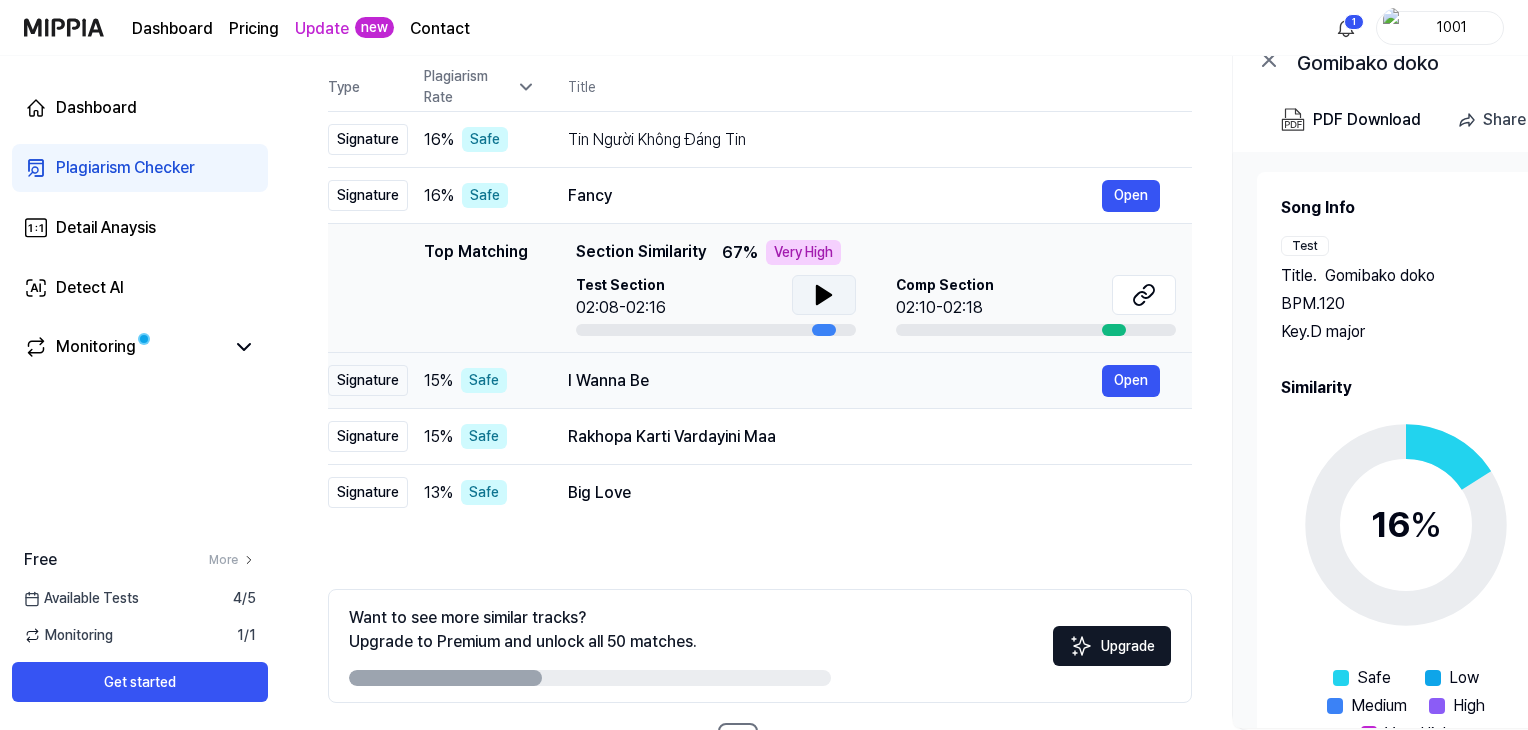 click on "I Wanna Be Open" at bounding box center (864, 381) 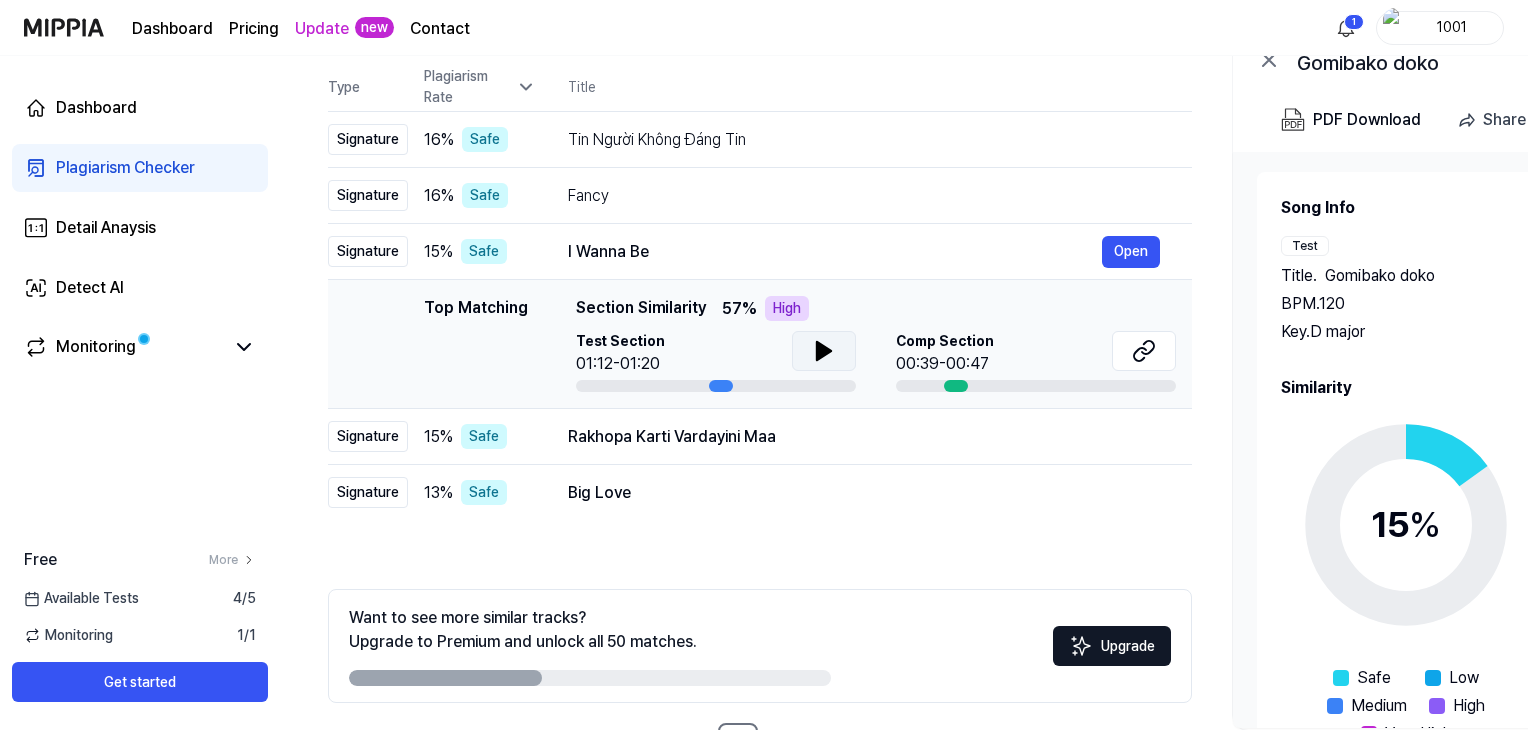 click 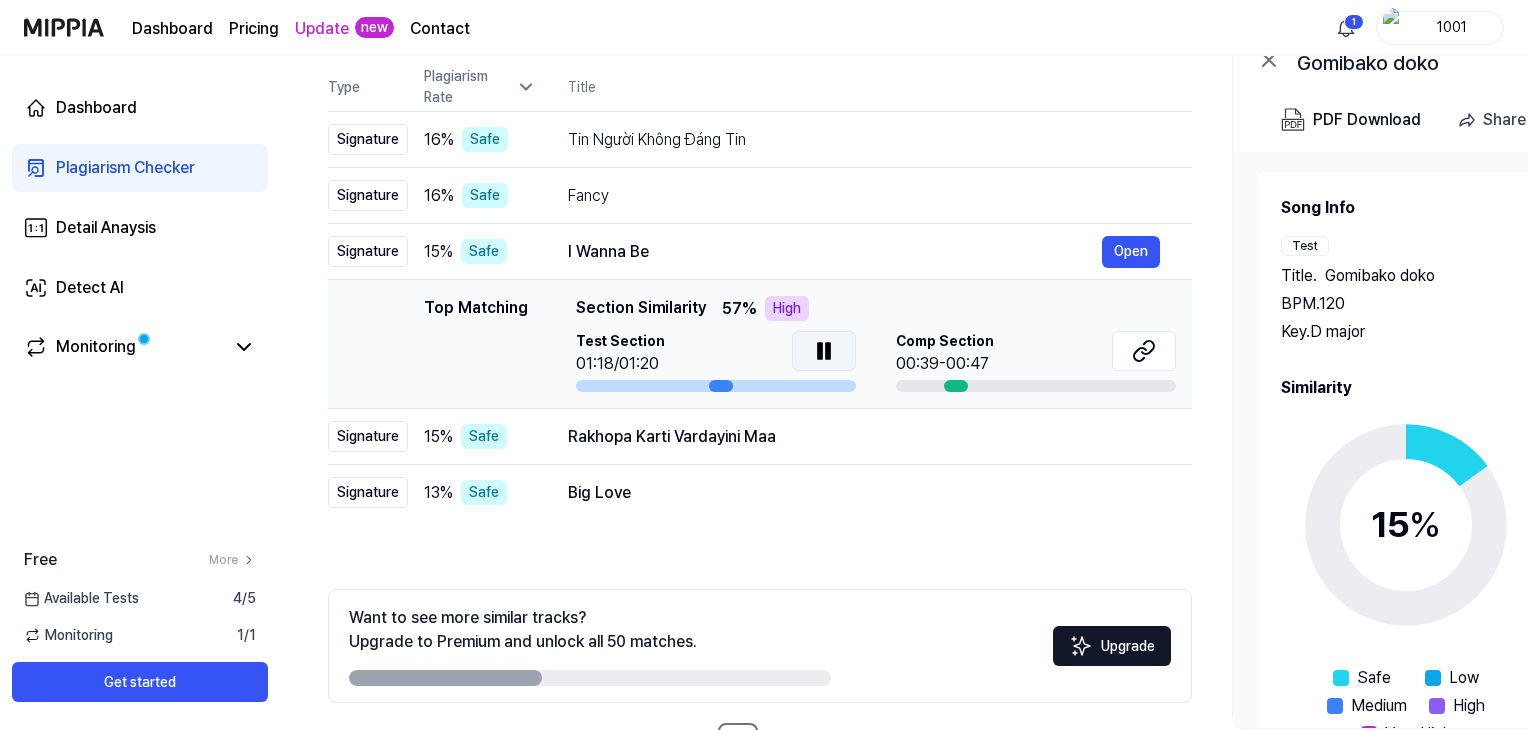 click 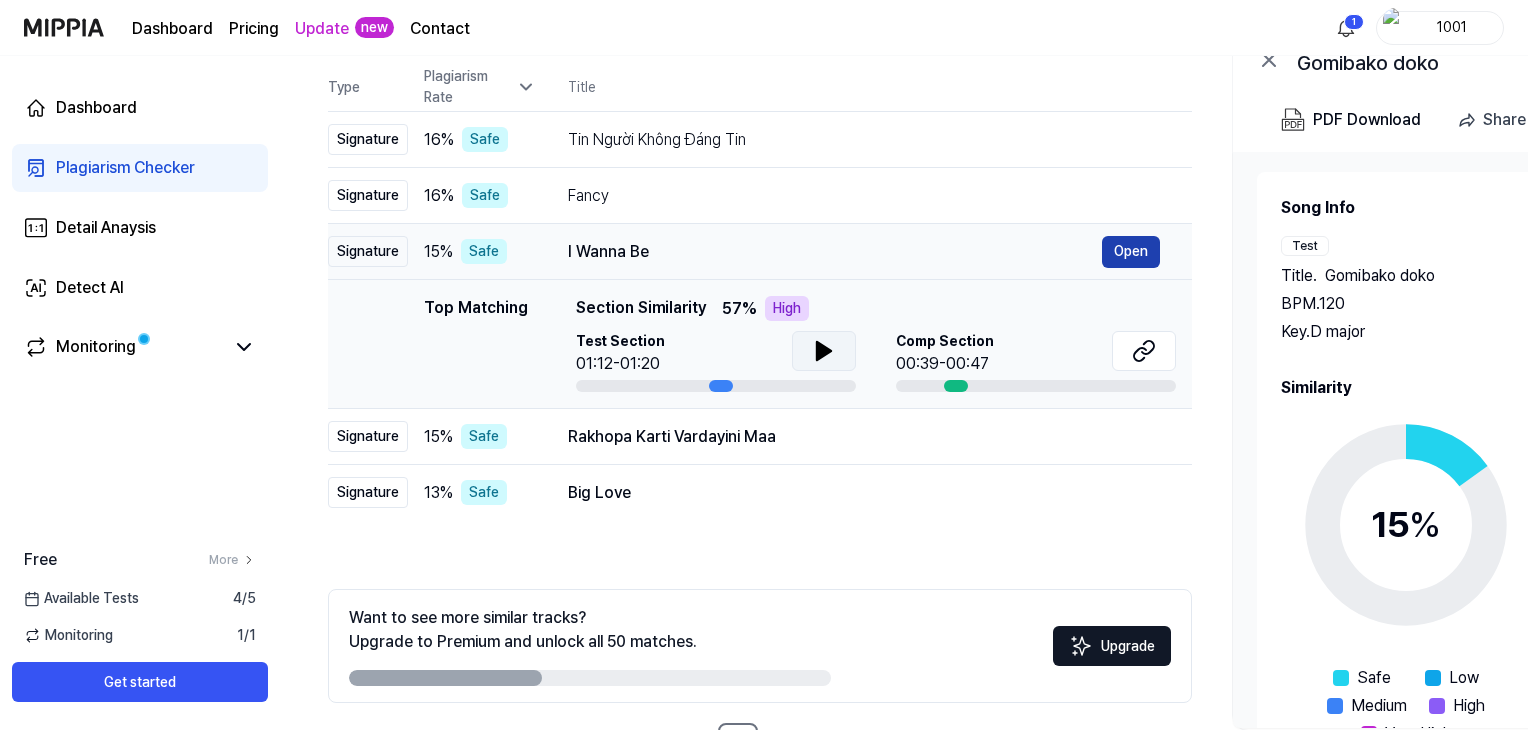 click on "Open" at bounding box center (1131, 252) 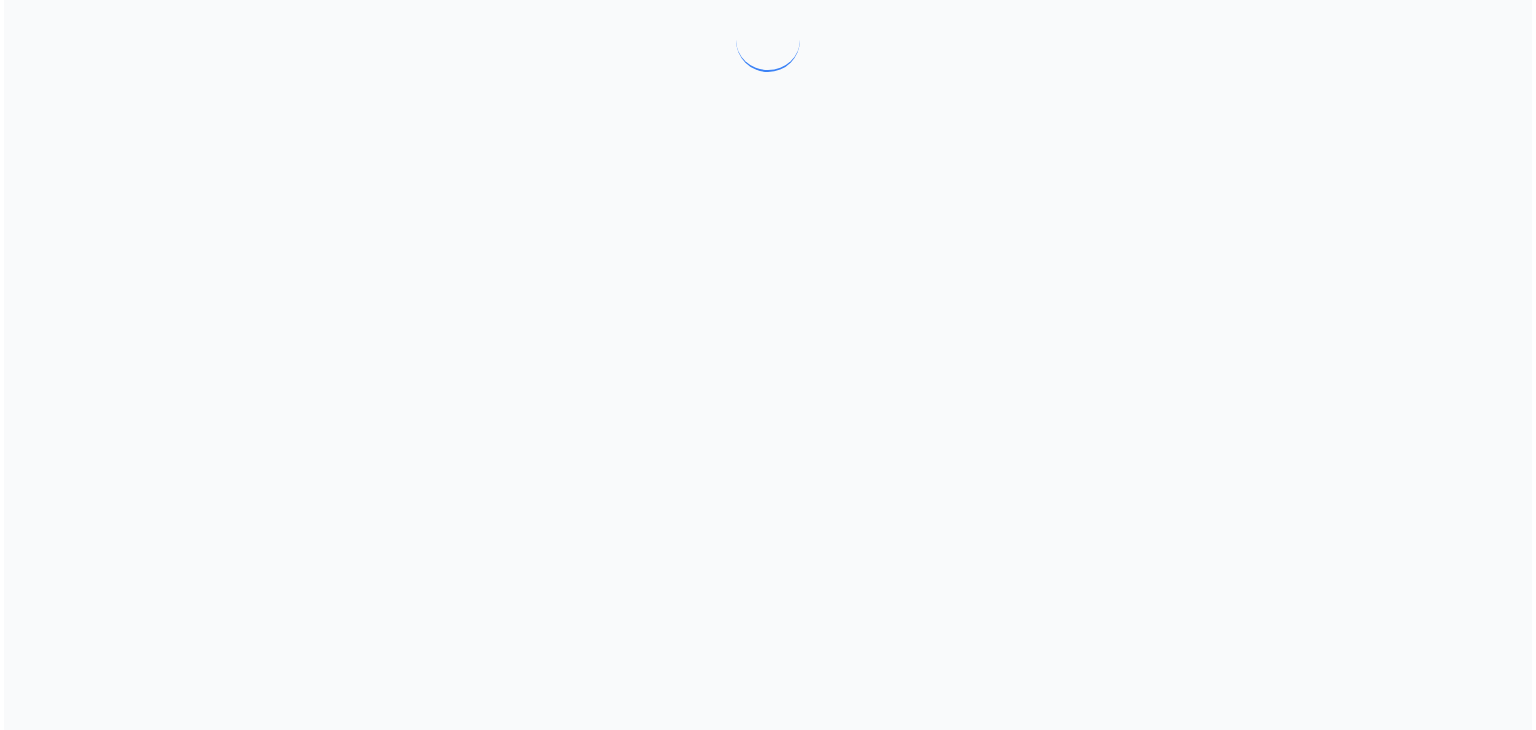 scroll, scrollTop: 0, scrollLeft: 0, axis: both 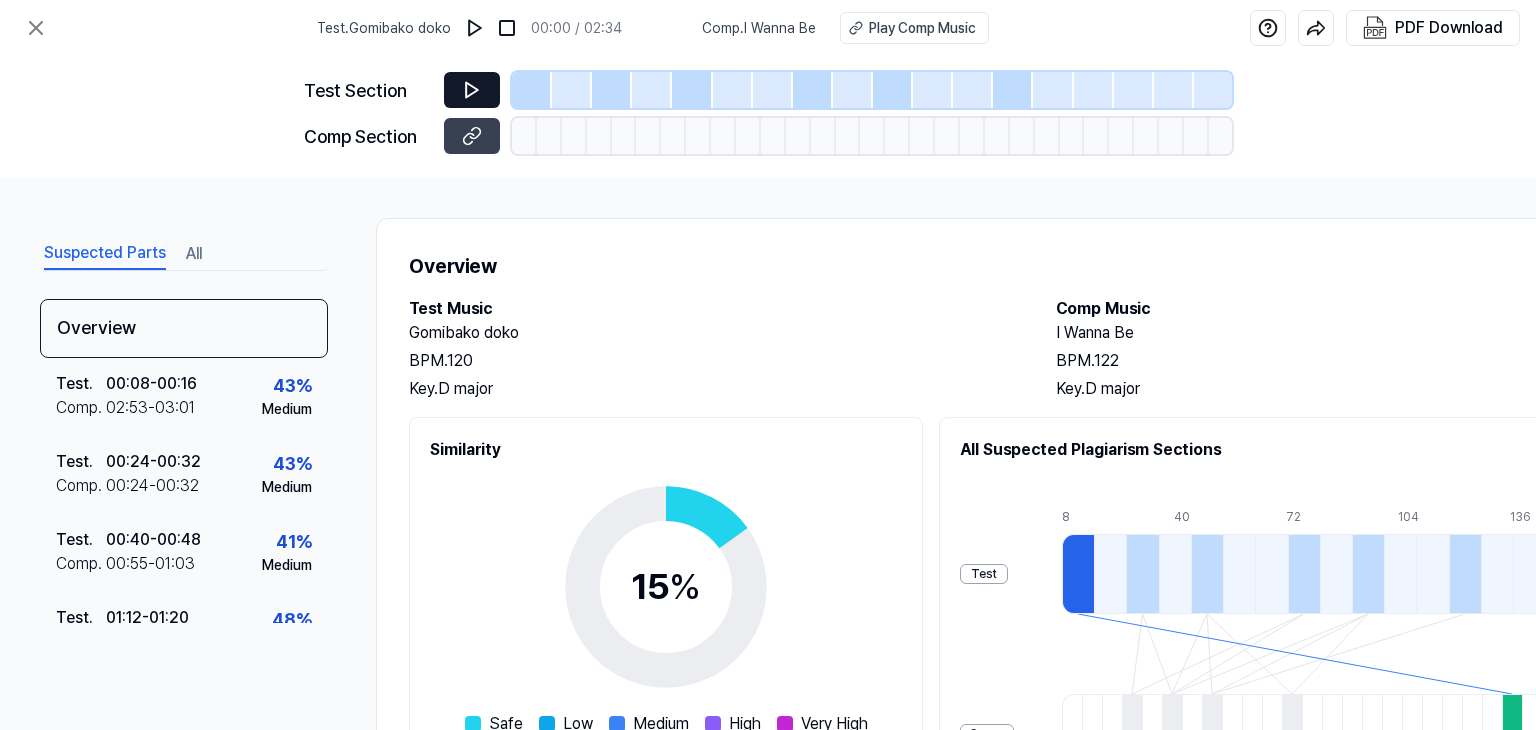 click 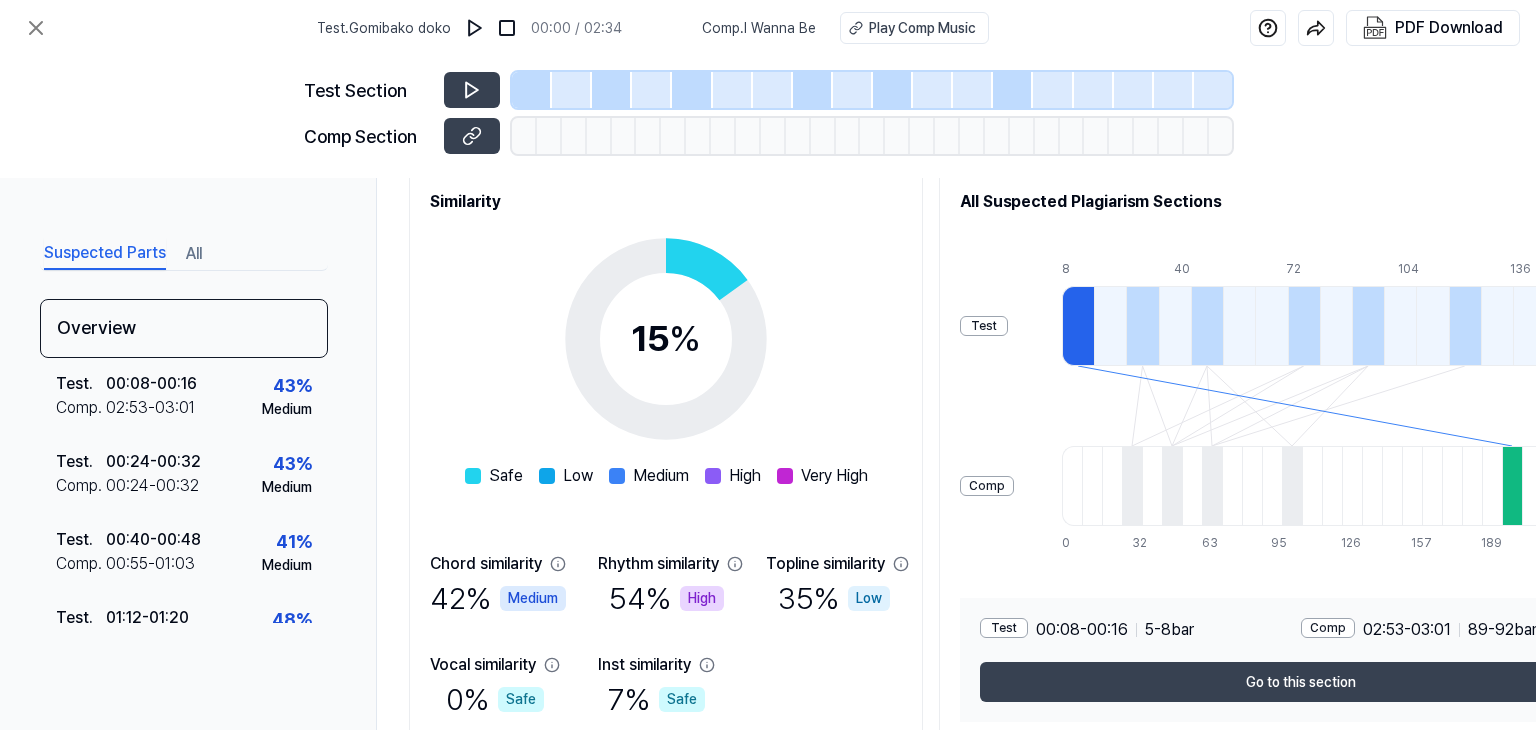 scroll, scrollTop: 341, scrollLeft: 0, axis: vertical 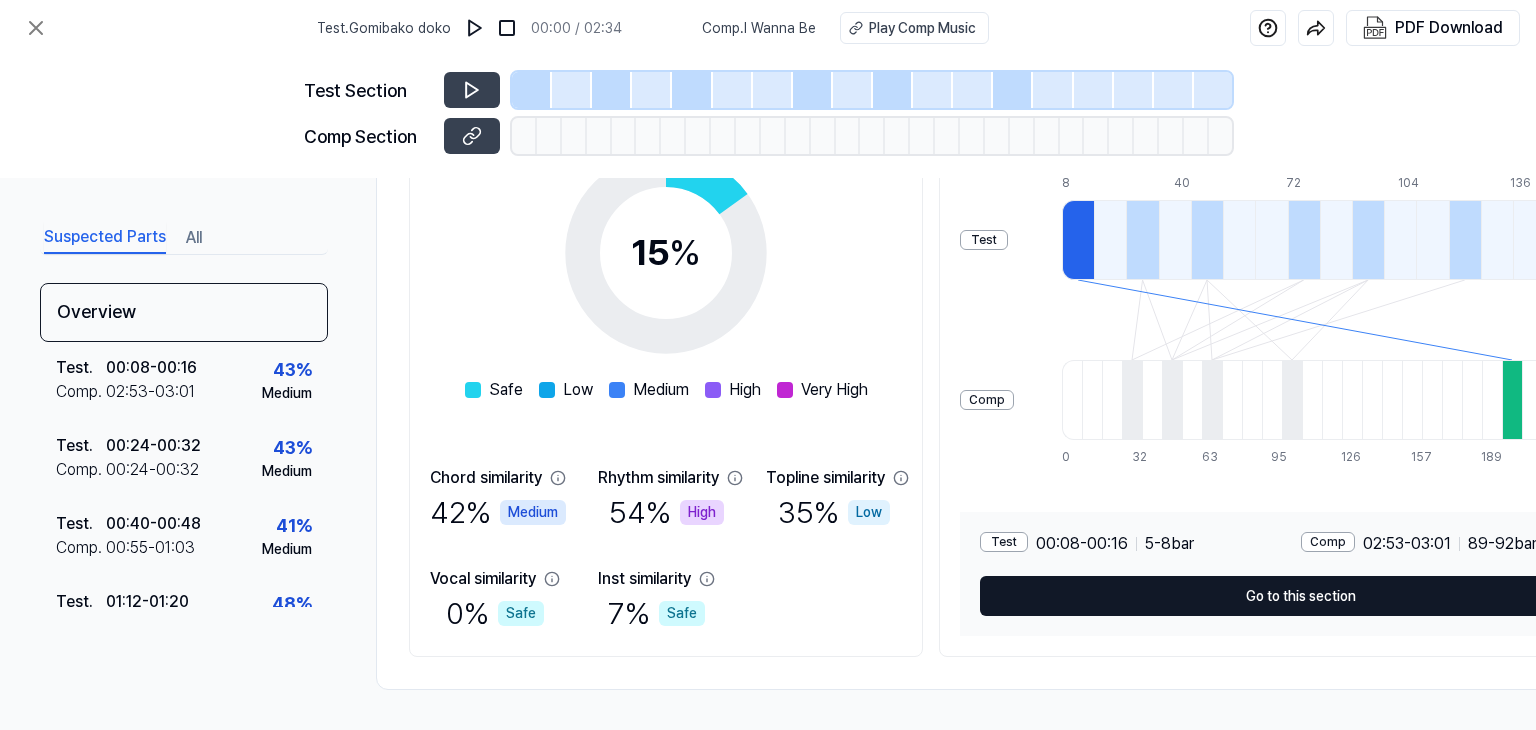 click on "Go to this section" at bounding box center [1301, 596] 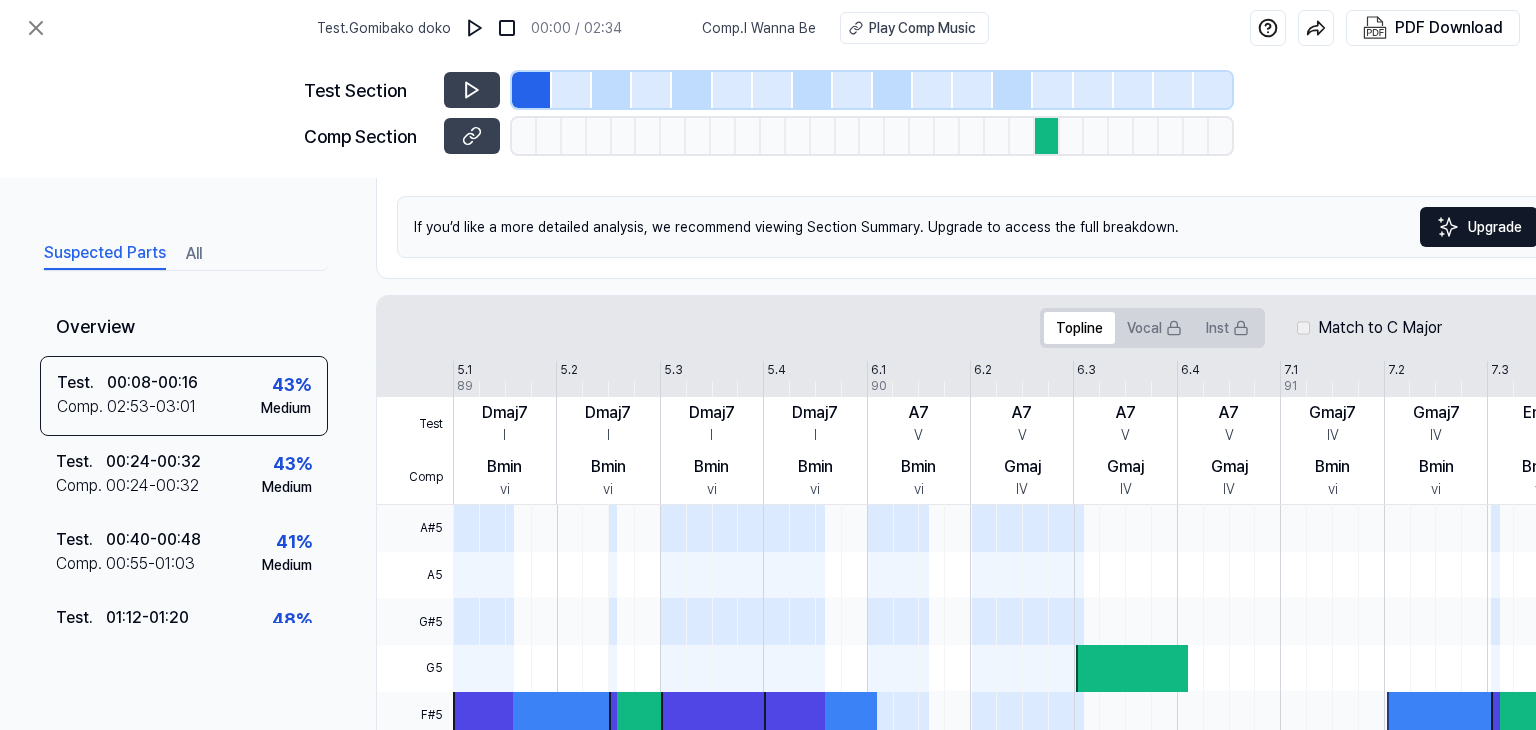 scroll, scrollTop: 0, scrollLeft: 0, axis: both 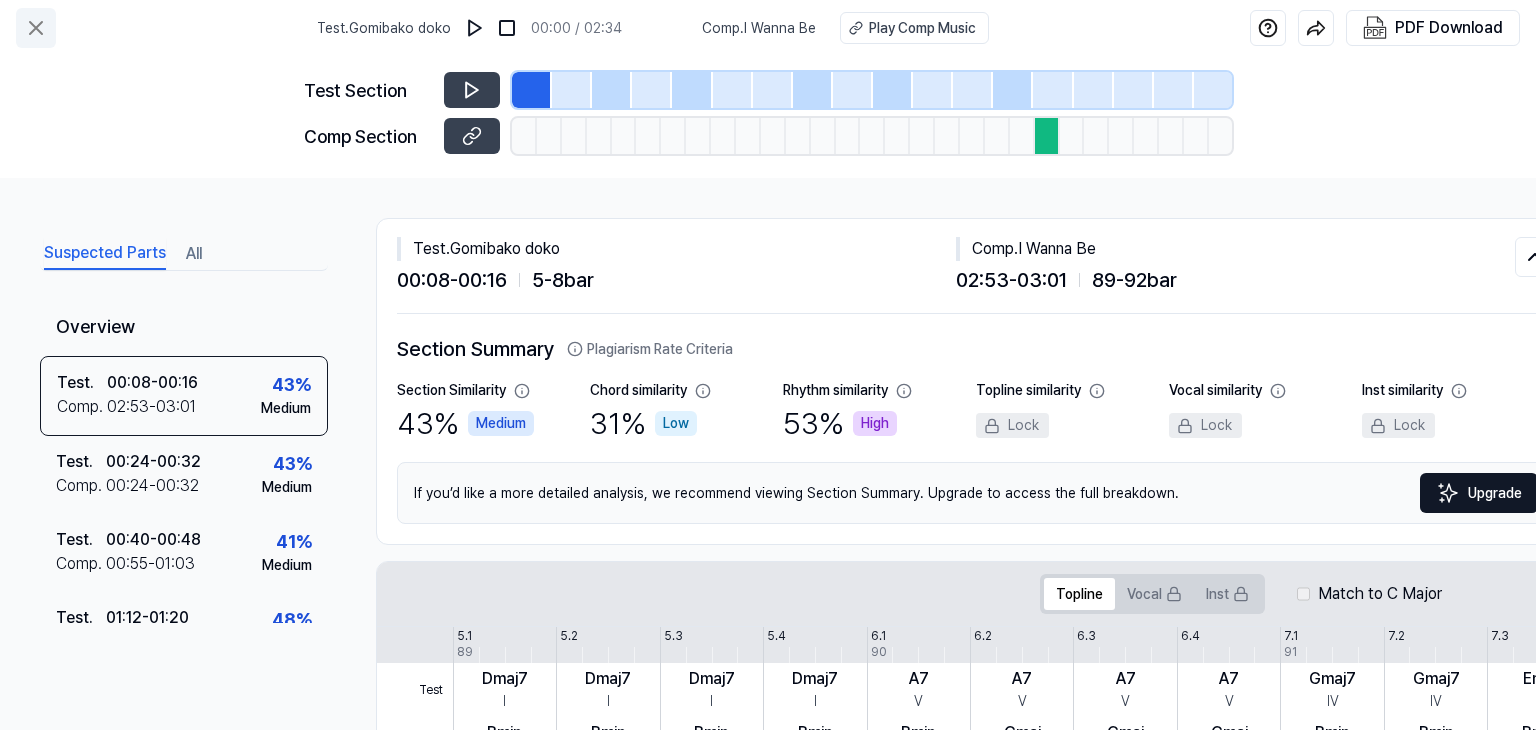 click 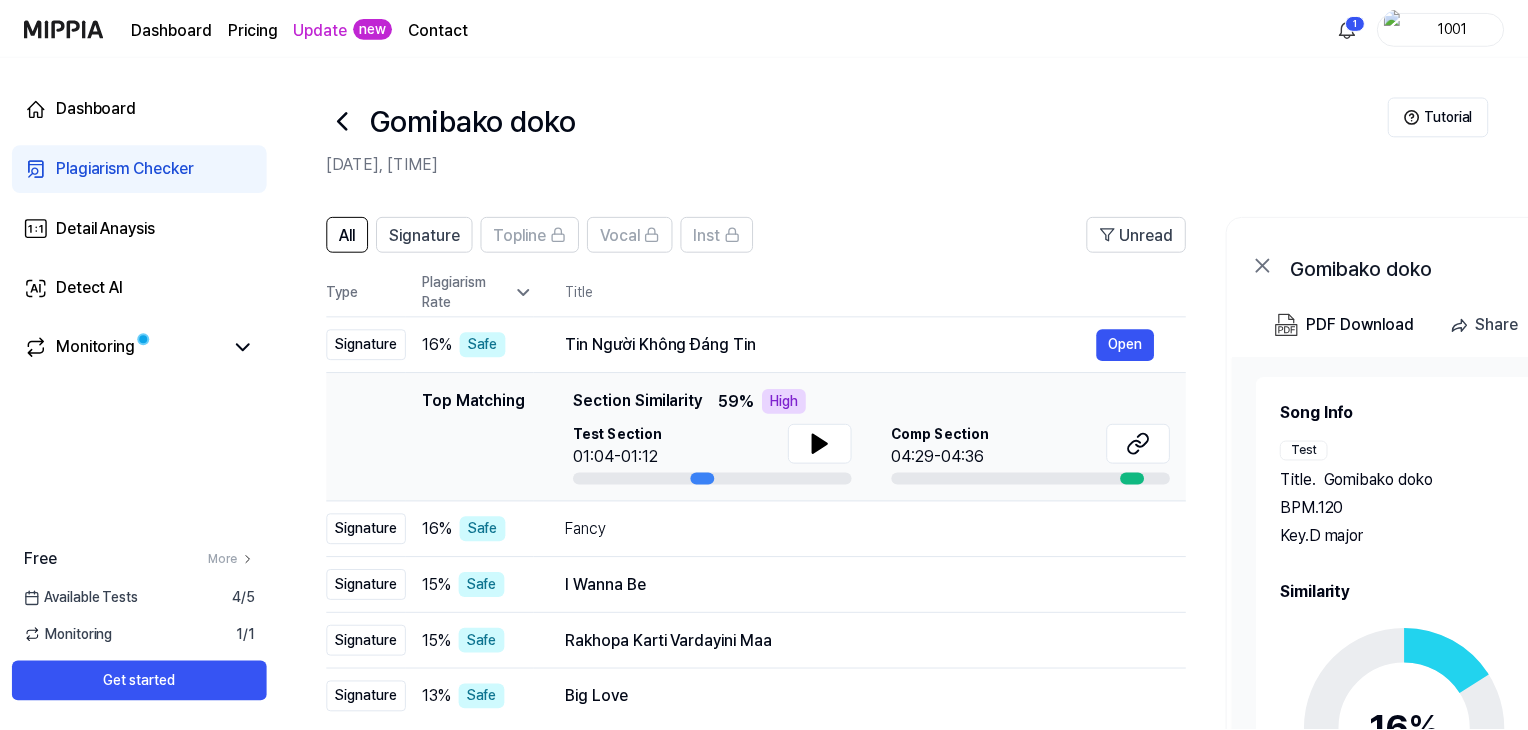 scroll, scrollTop: 205, scrollLeft: 0, axis: vertical 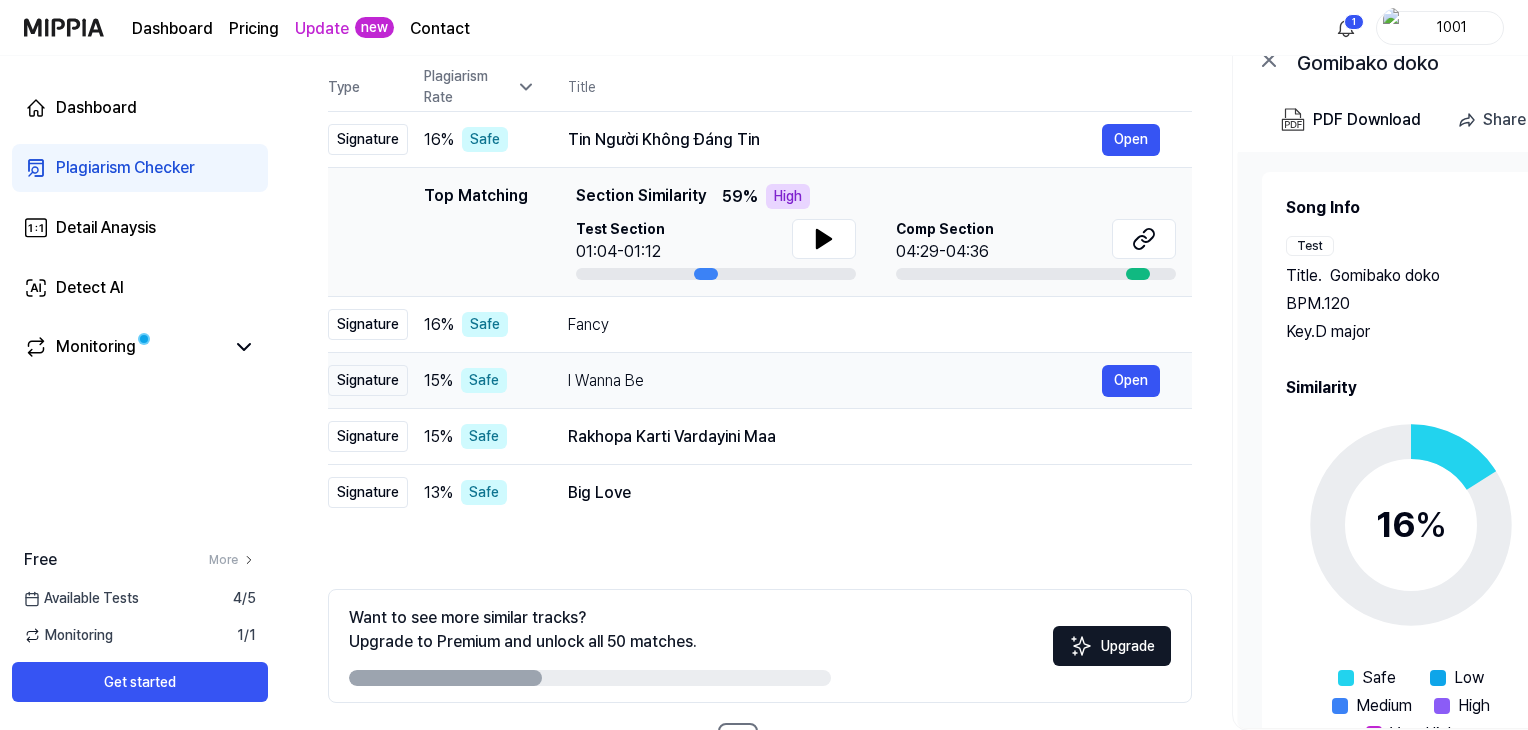click on "I Wanna Be" at bounding box center [835, 381] 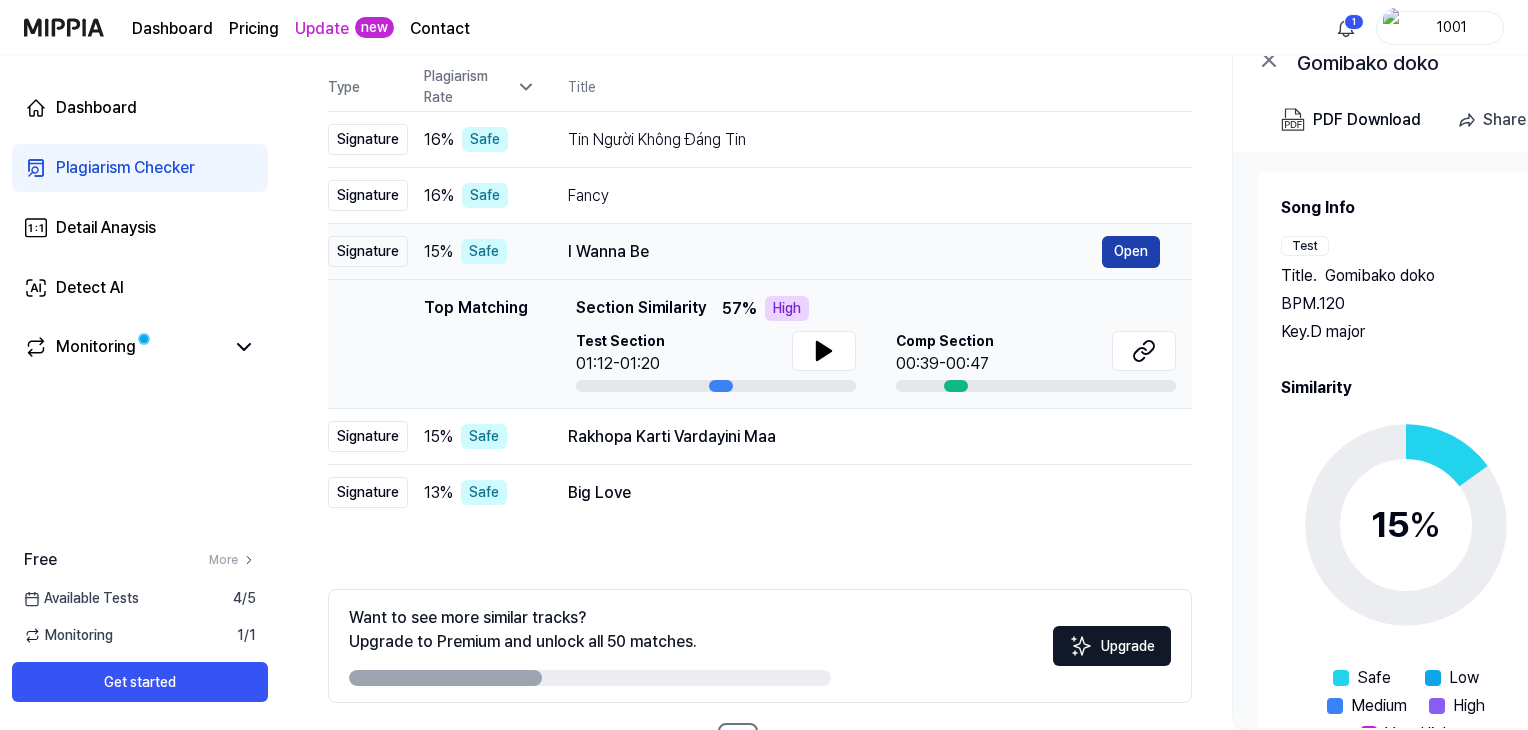 click on "Open" at bounding box center (1131, 252) 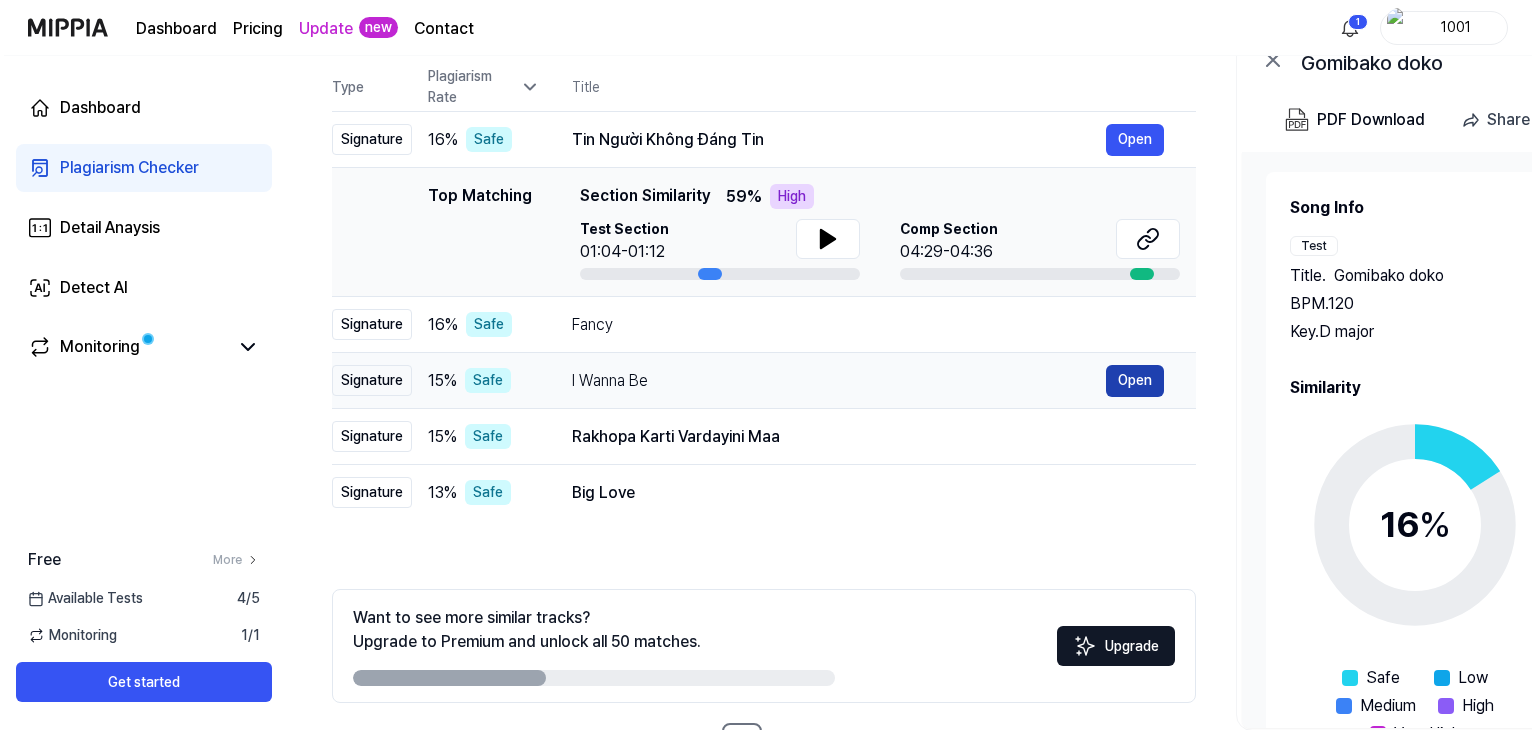 scroll, scrollTop: 0, scrollLeft: 0, axis: both 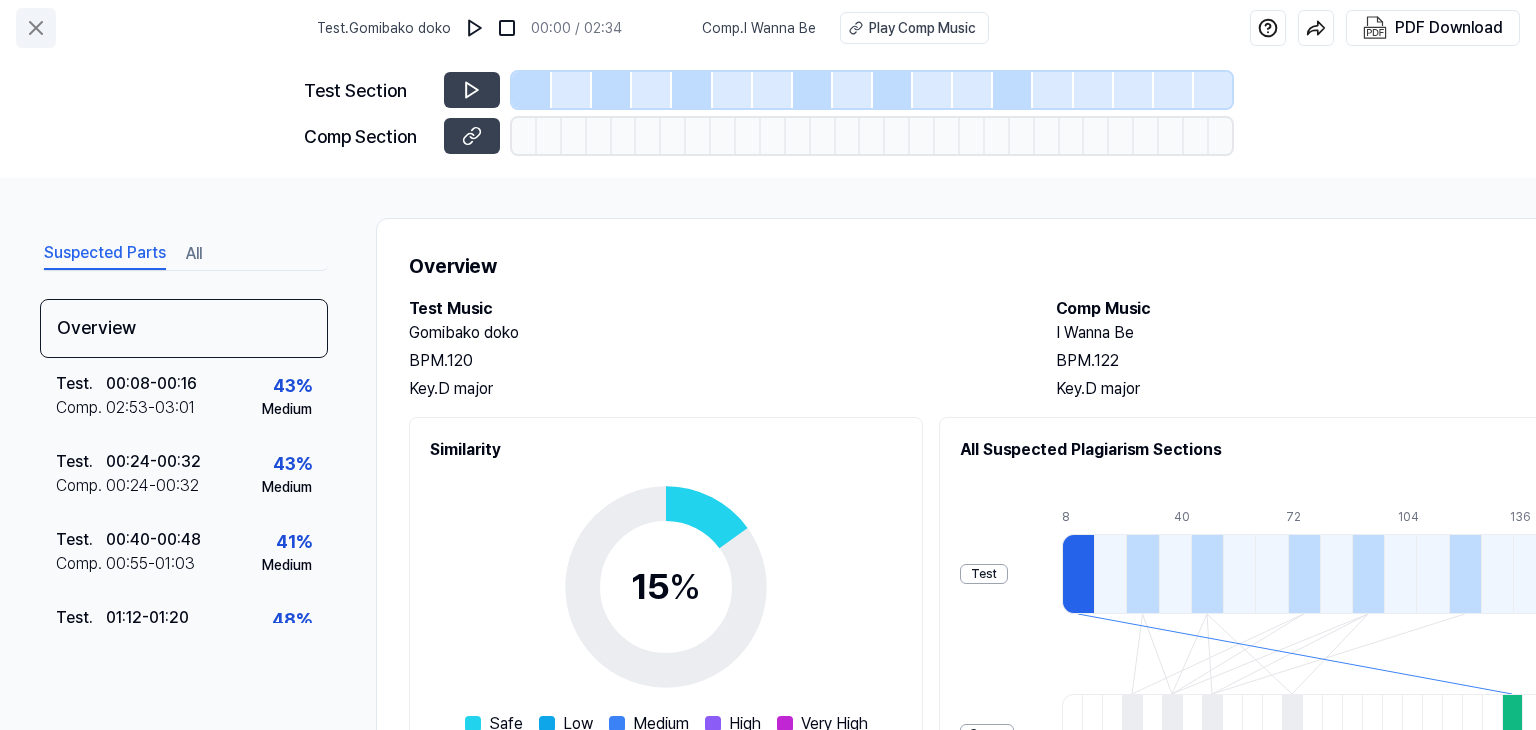 click 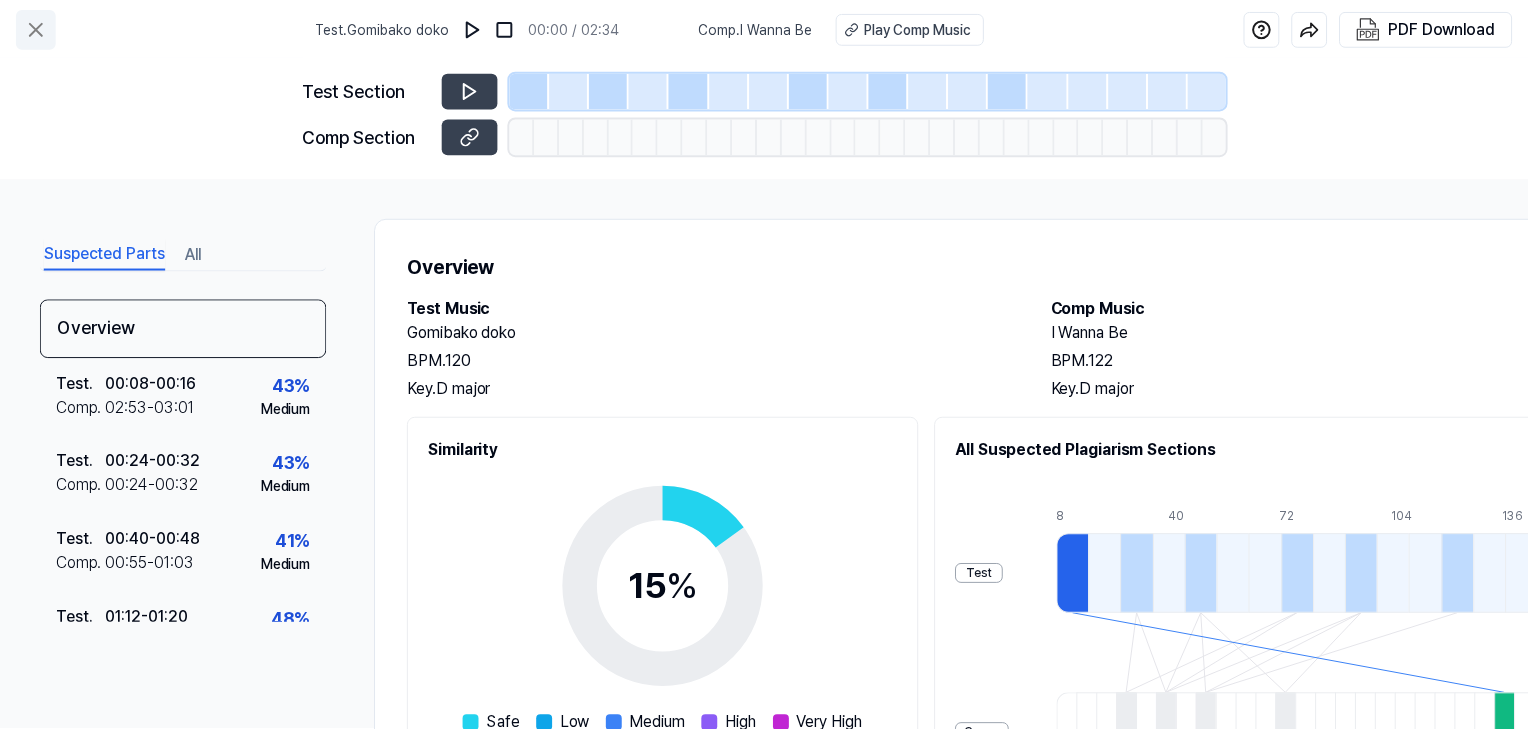 scroll, scrollTop: 205, scrollLeft: 0, axis: vertical 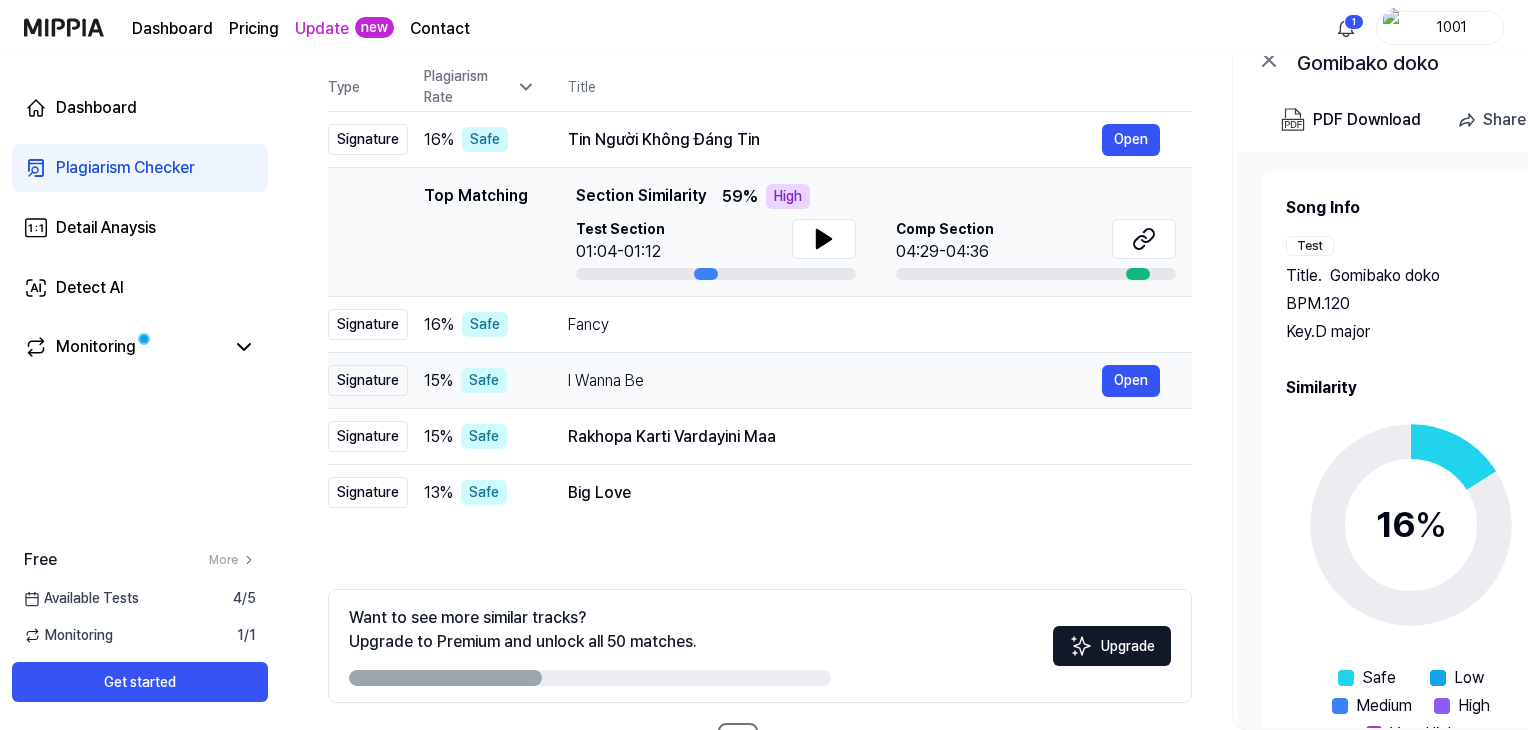 click on "I Wanna Be Open" at bounding box center (864, 381) 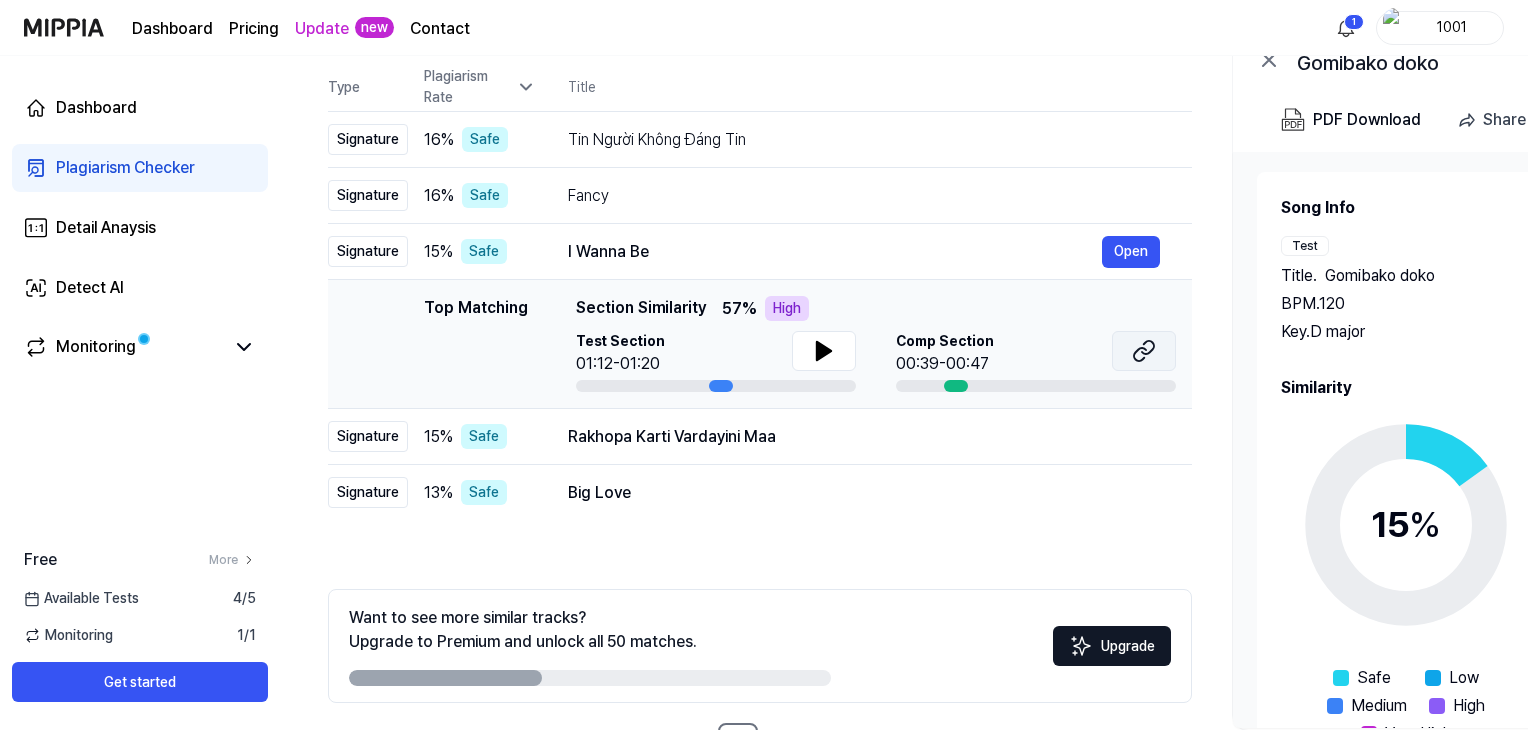 click 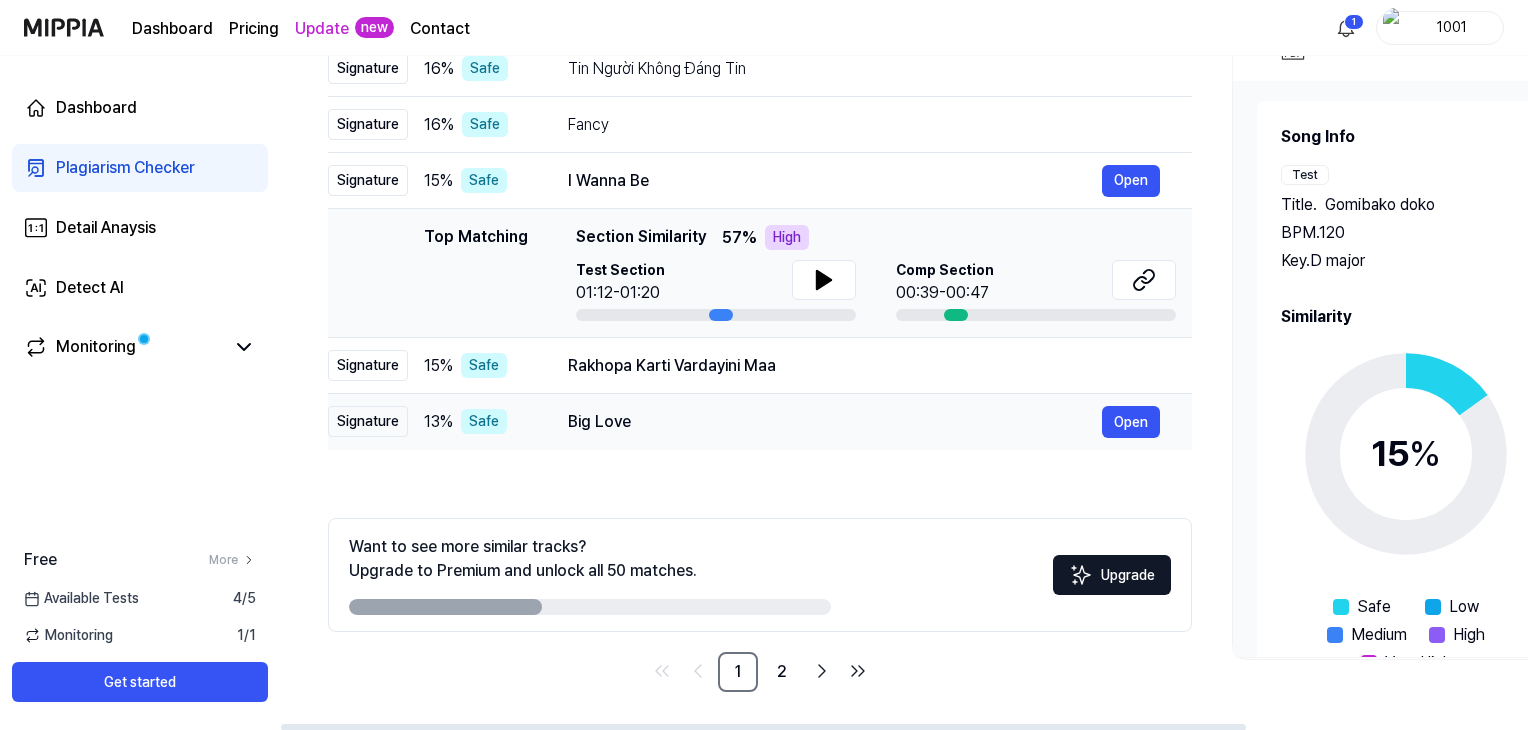 scroll, scrollTop: 278, scrollLeft: 0, axis: vertical 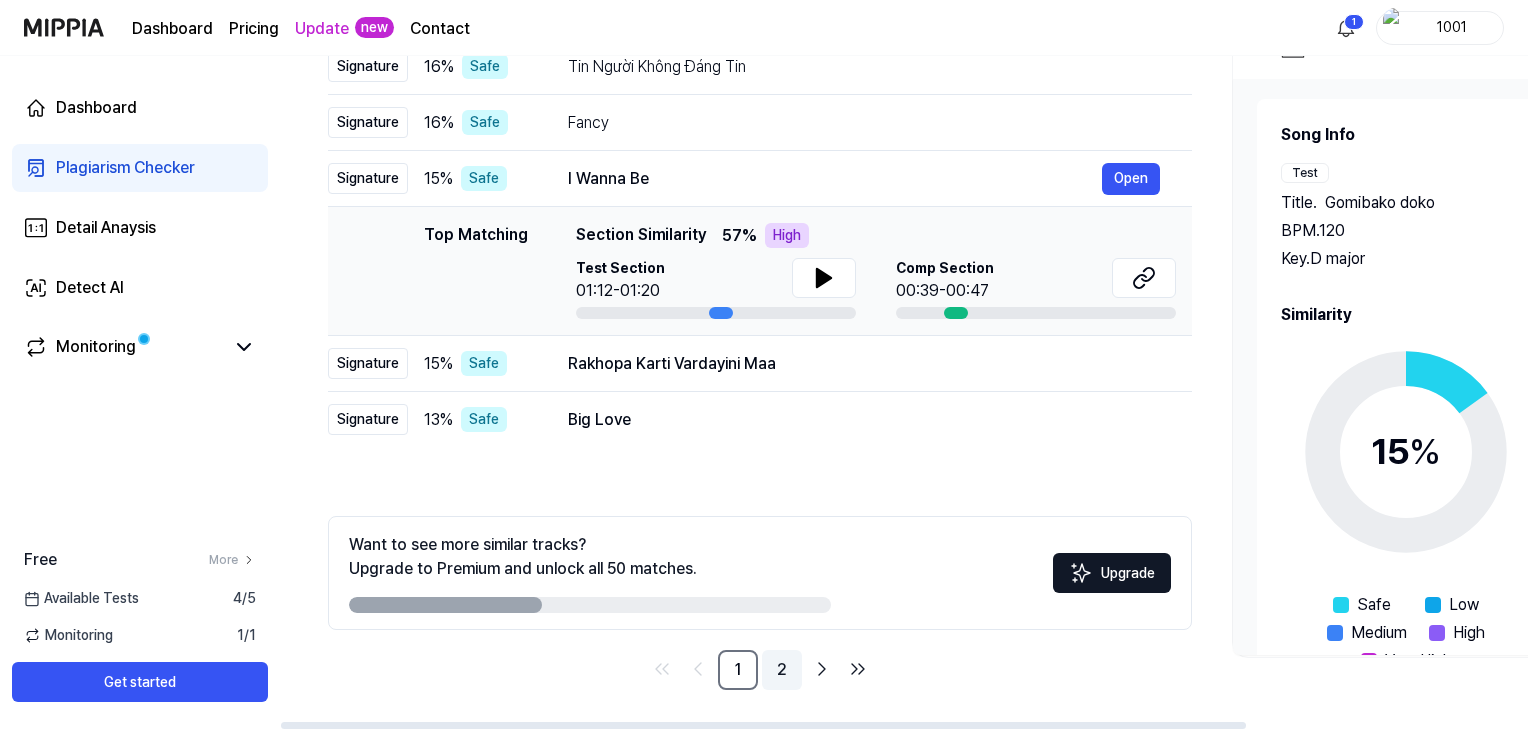 click on "2" at bounding box center [782, 670] 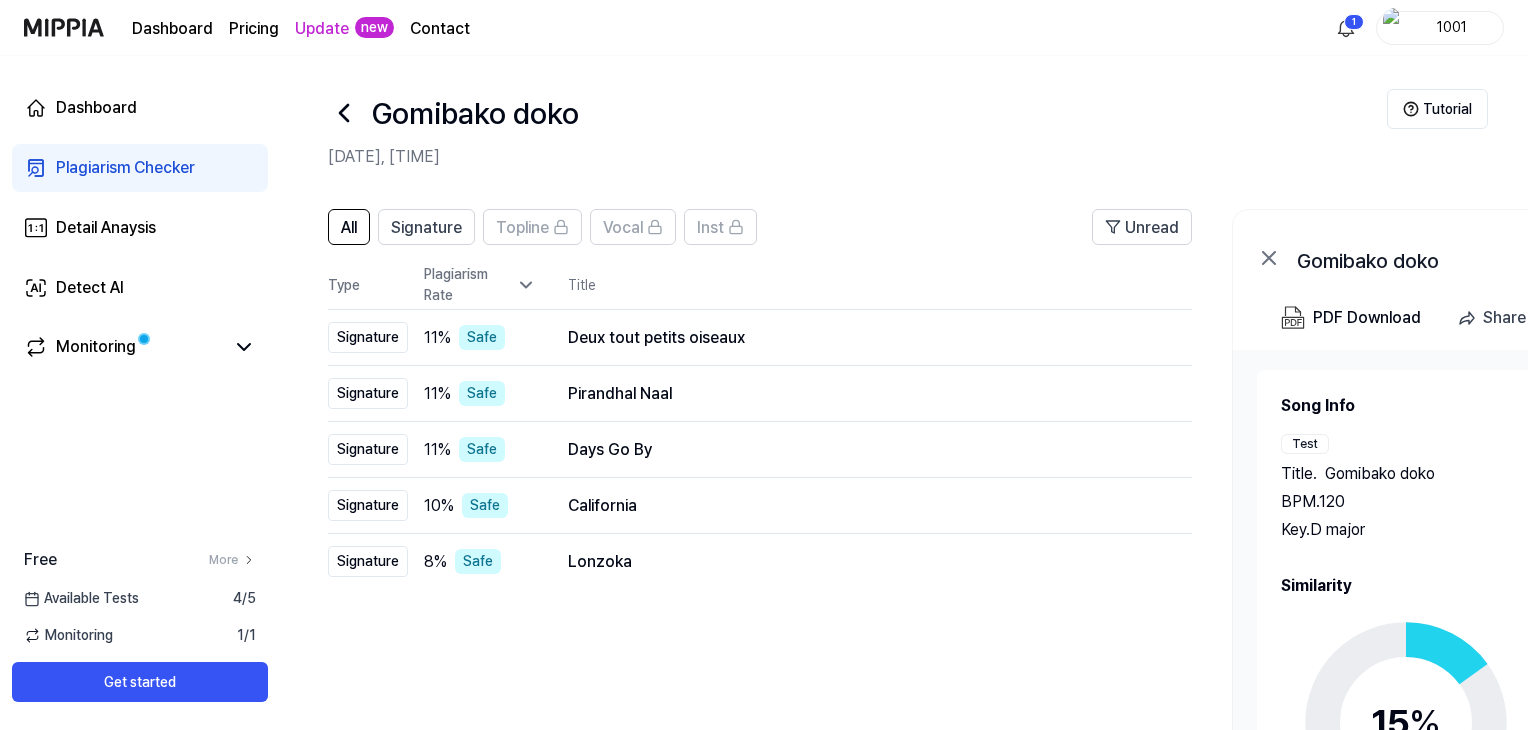 scroll, scrollTop: 0, scrollLeft: 0, axis: both 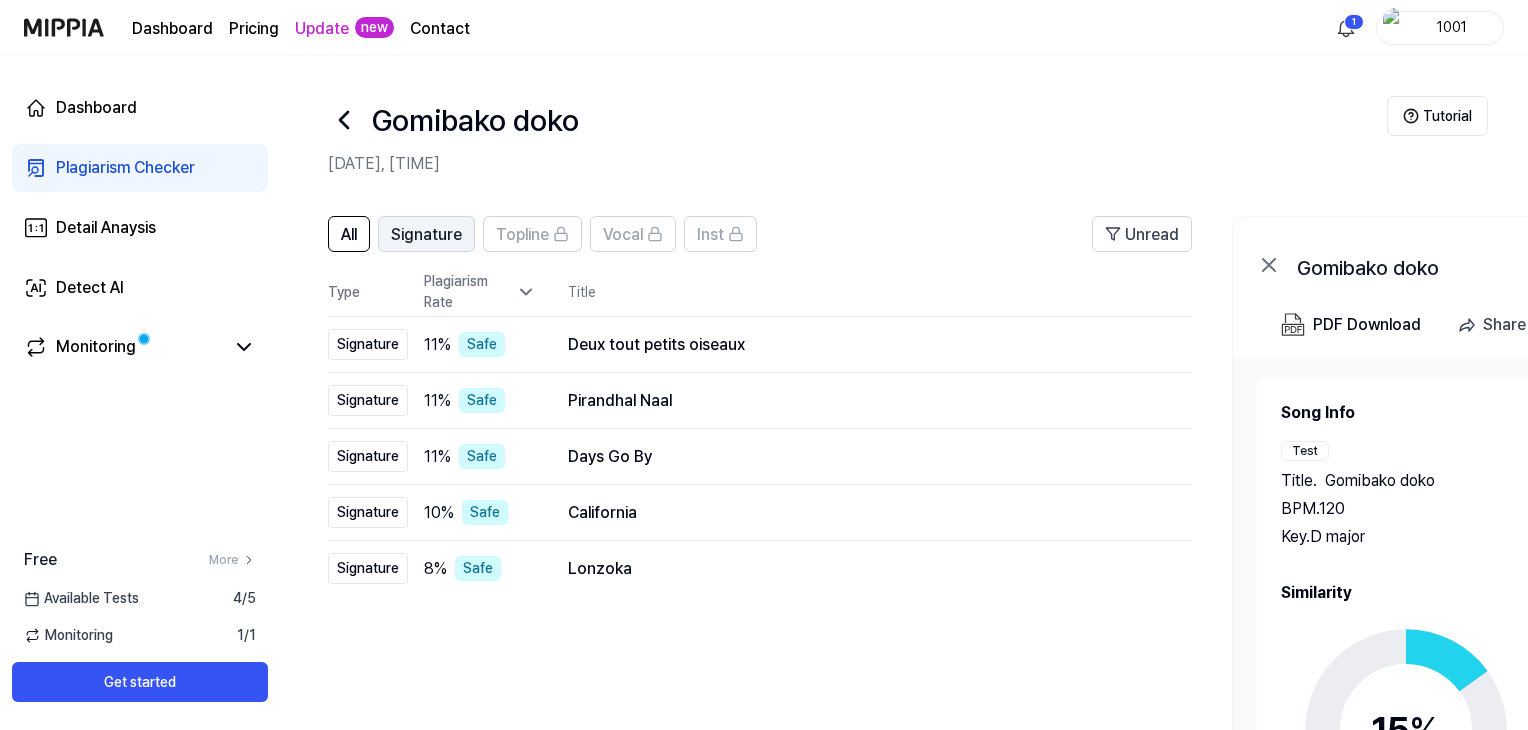 click on "Signature" at bounding box center [426, 235] 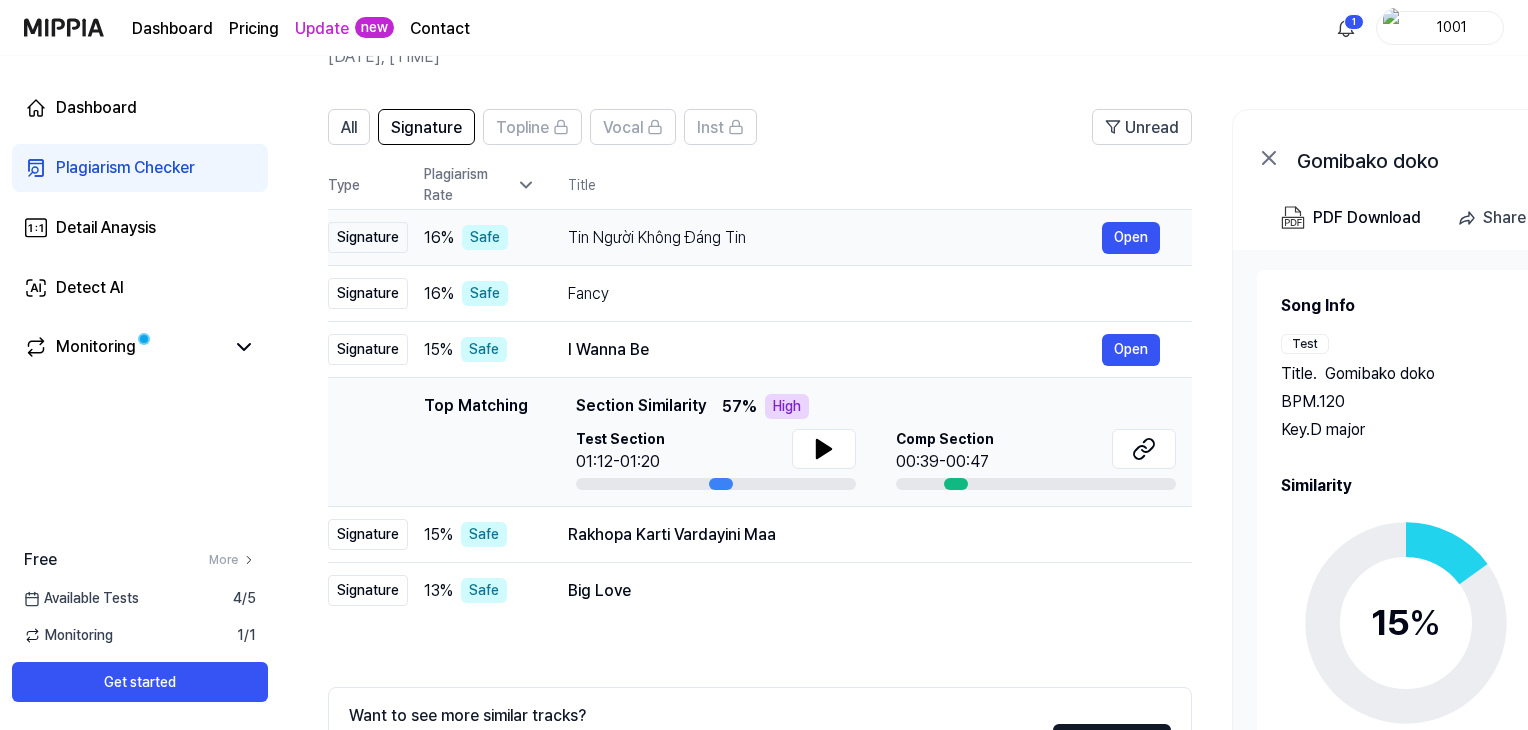 scroll, scrollTop: 0, scrollLeft: 0, axis: both 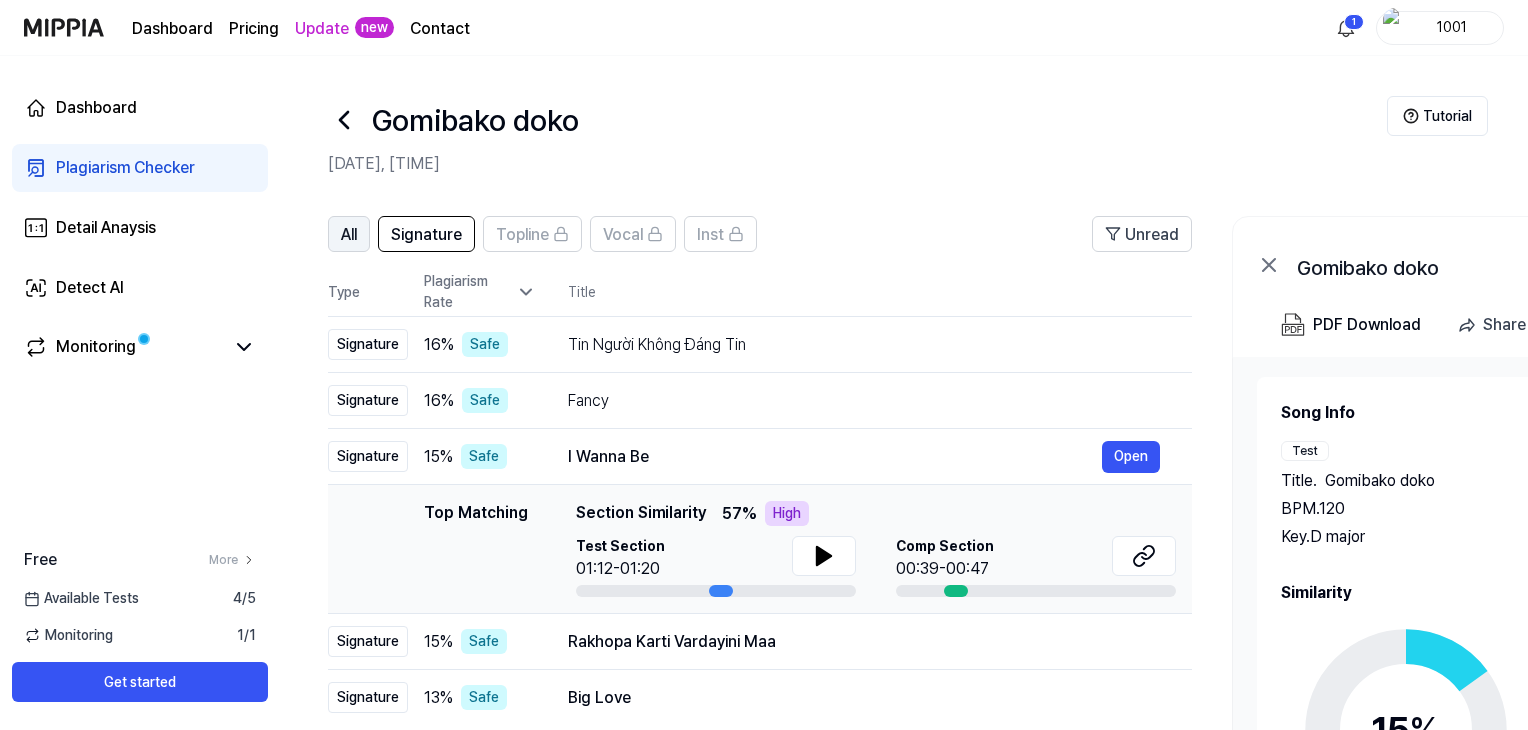 click on "All" at bounding box center [349, 235] 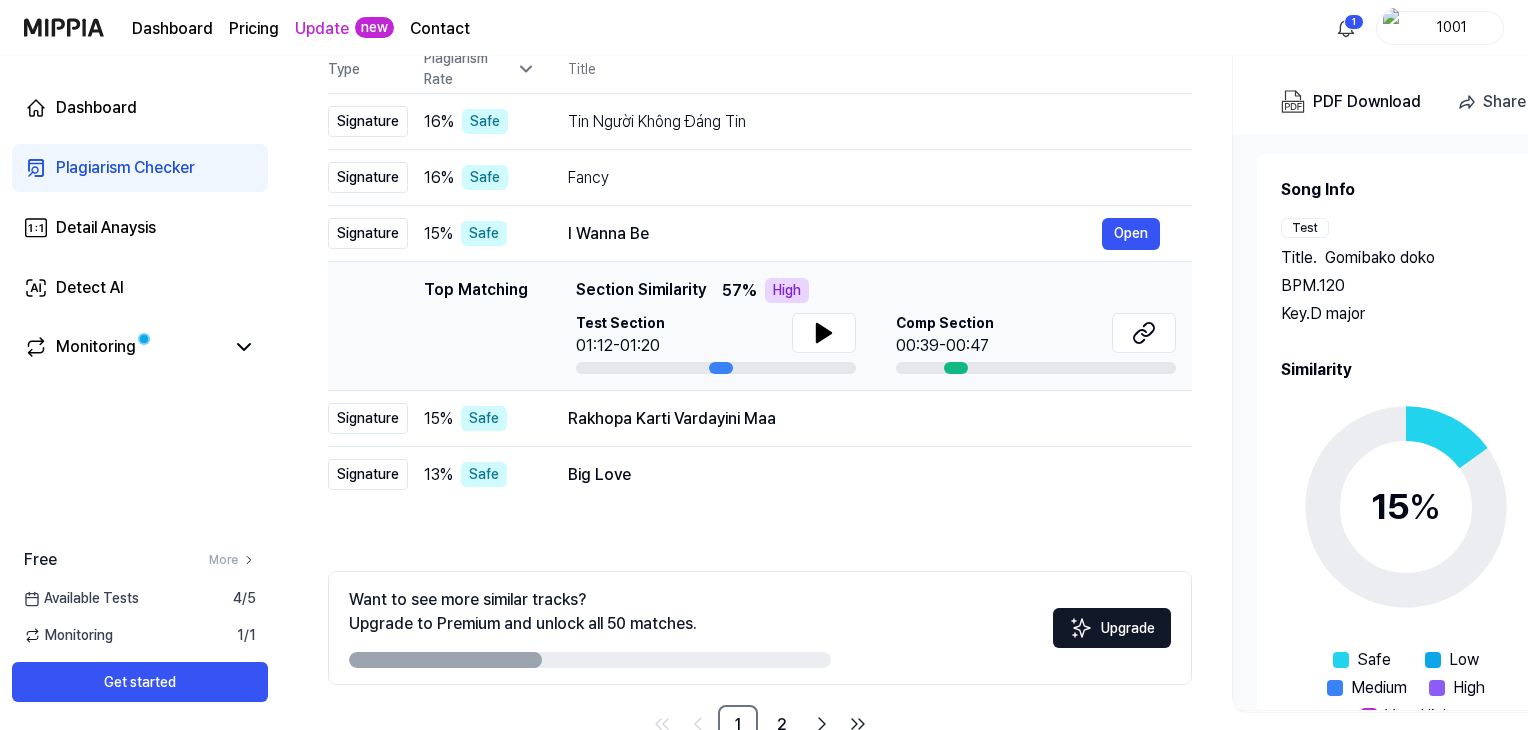 scroll, scrollTop: 278, scrollLeft: 0, axis: vertical 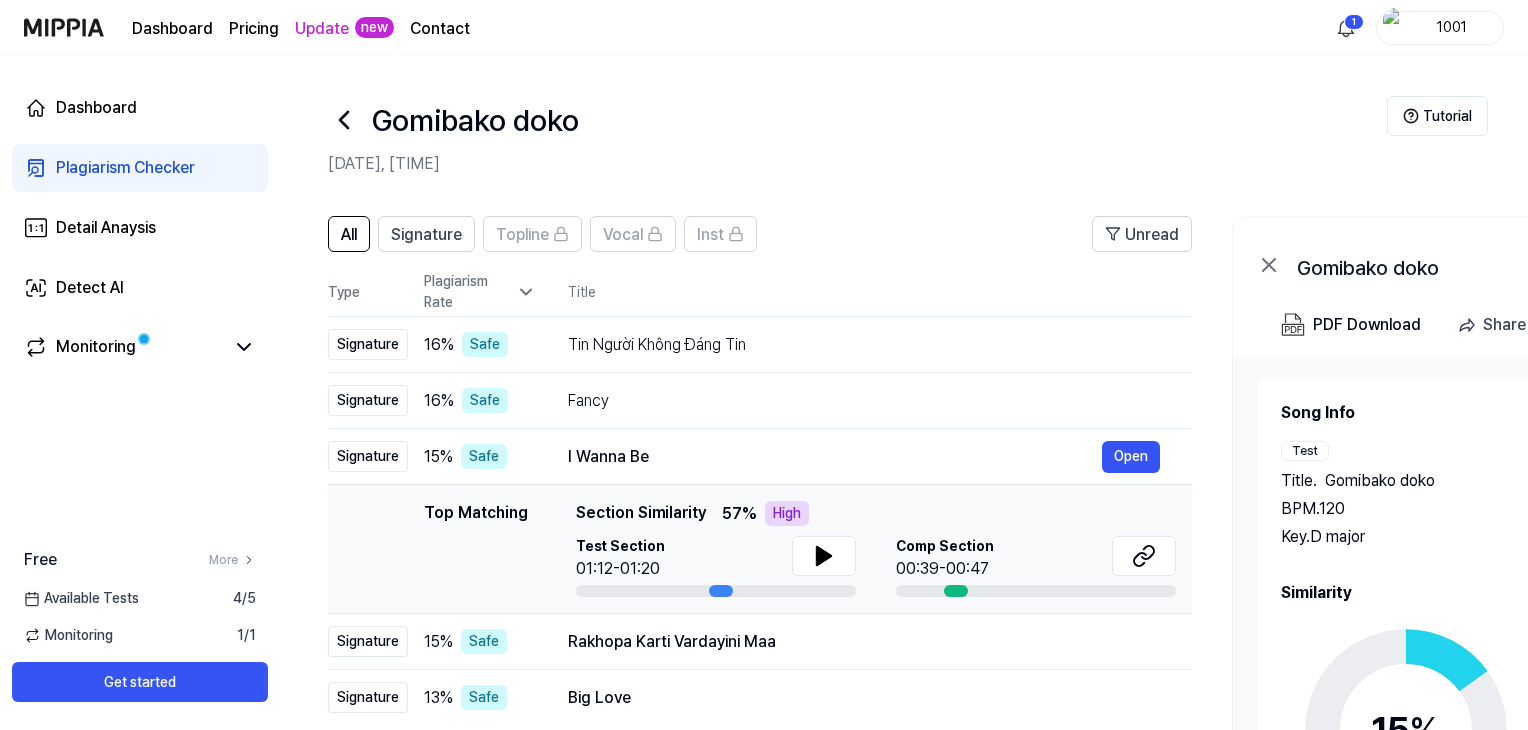 click on "Plagiarism Rate" at bounding box center [480, 292] 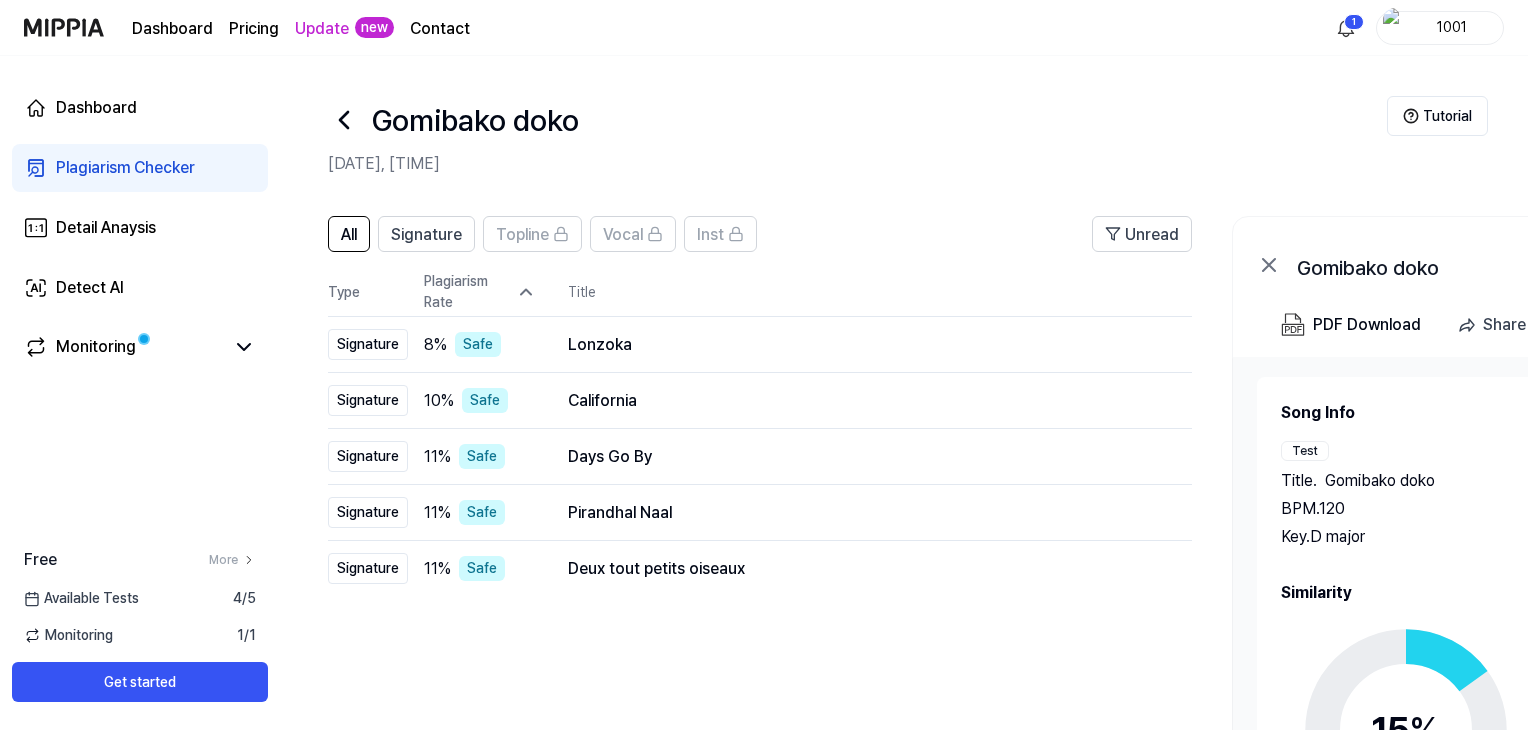 click on "Plagiarism Rate" at bounding box center [480, 292] 